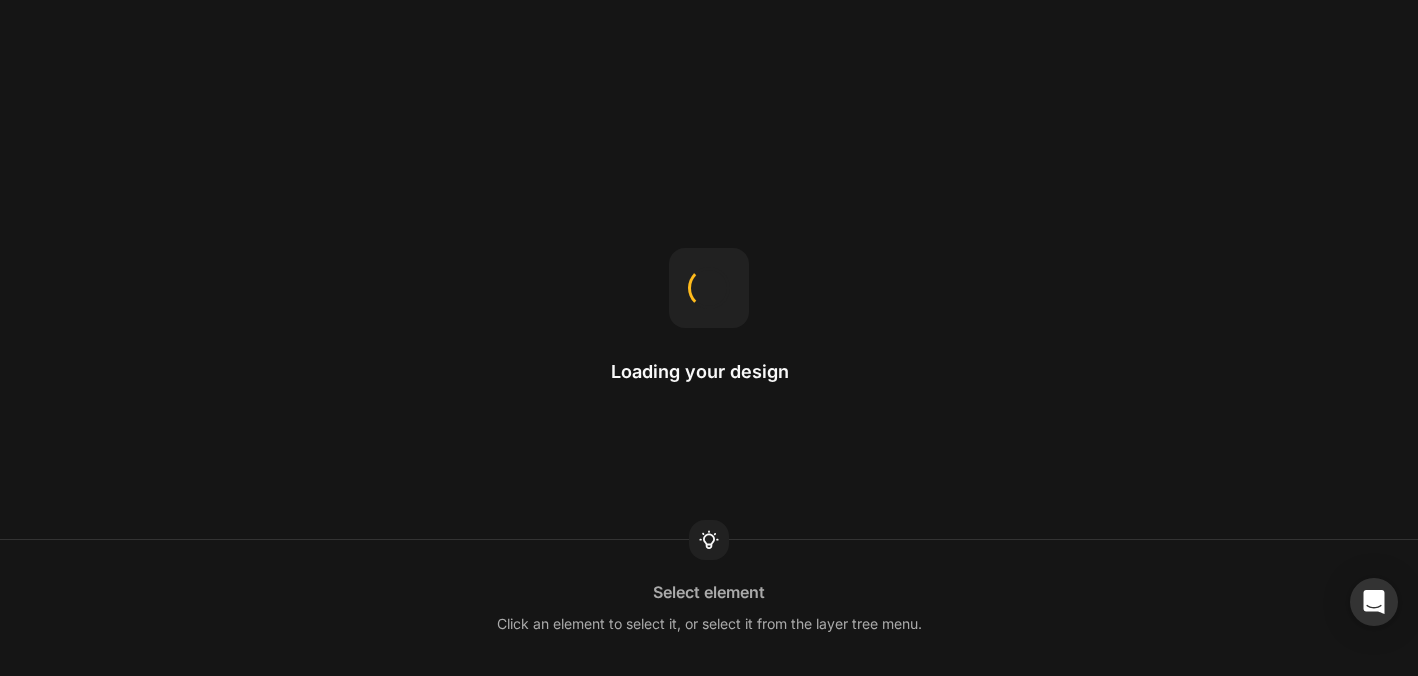 scroll, scrollTop: 0, scrollLeft: 0, axis: both 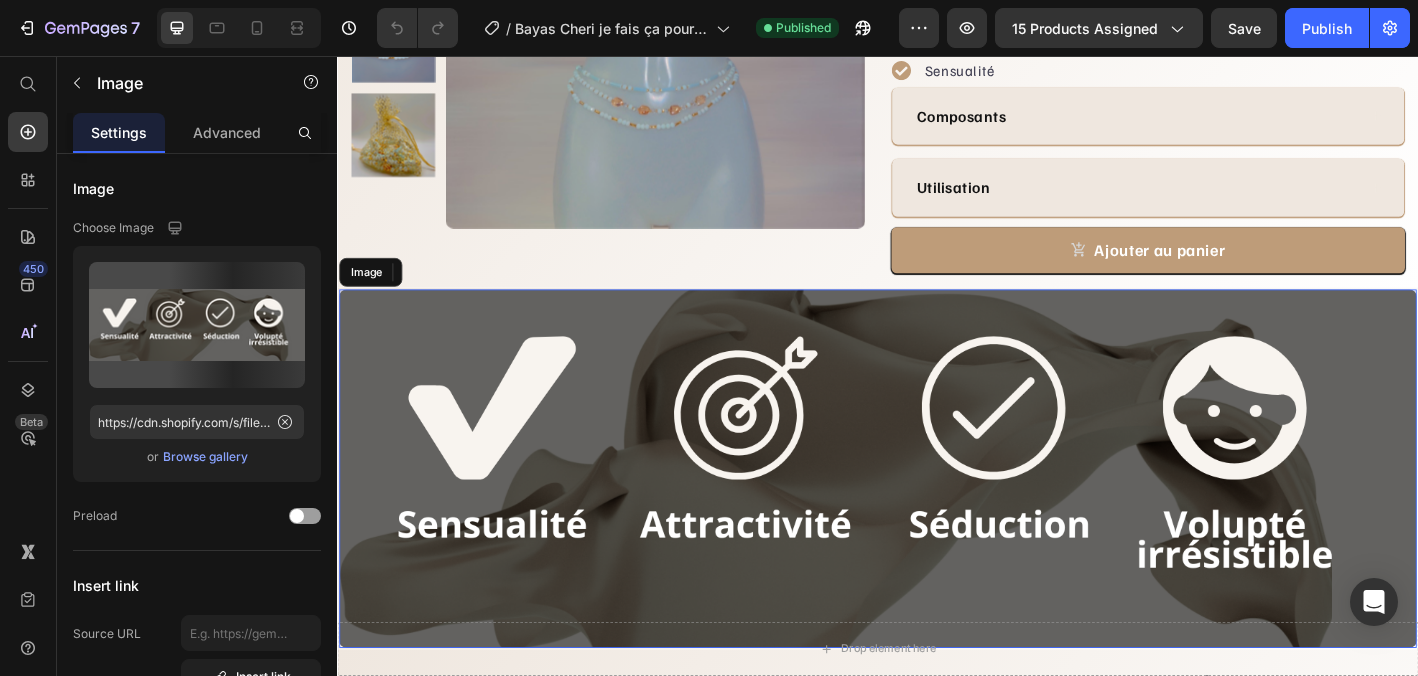 click at bounding box center (937, 514) 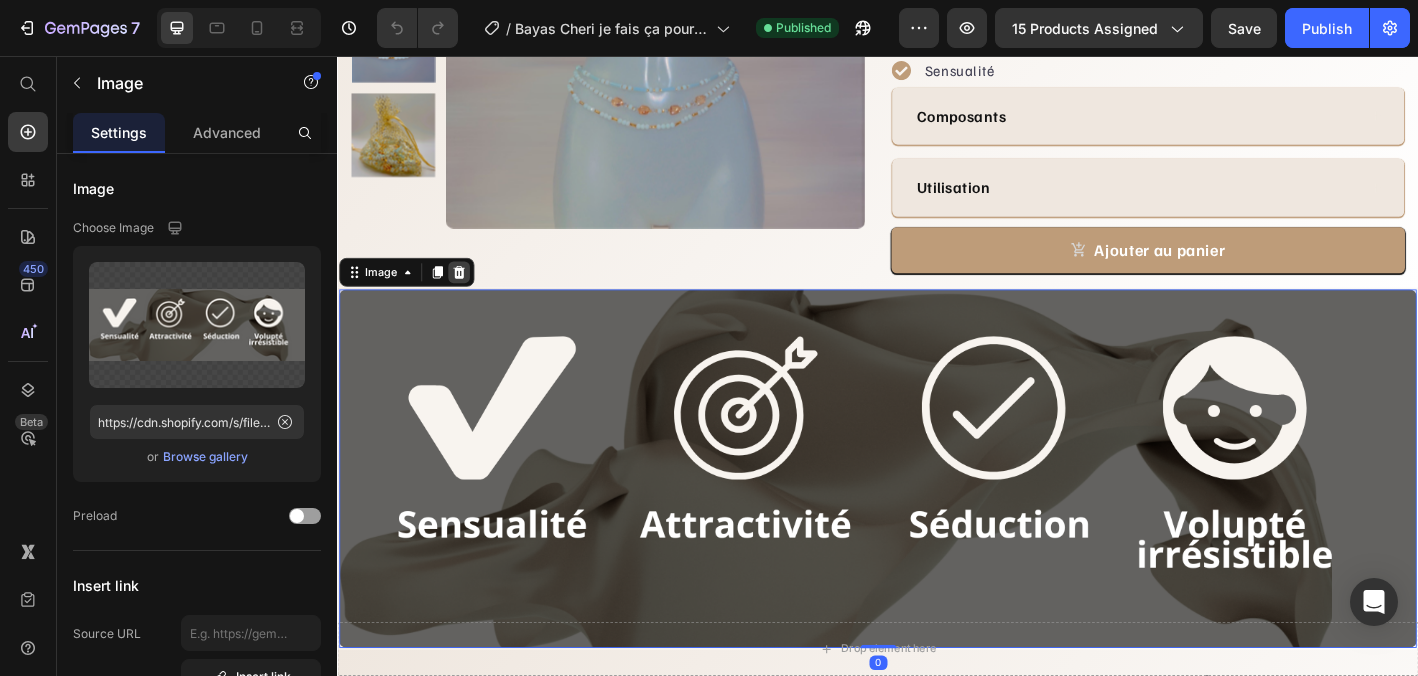 click 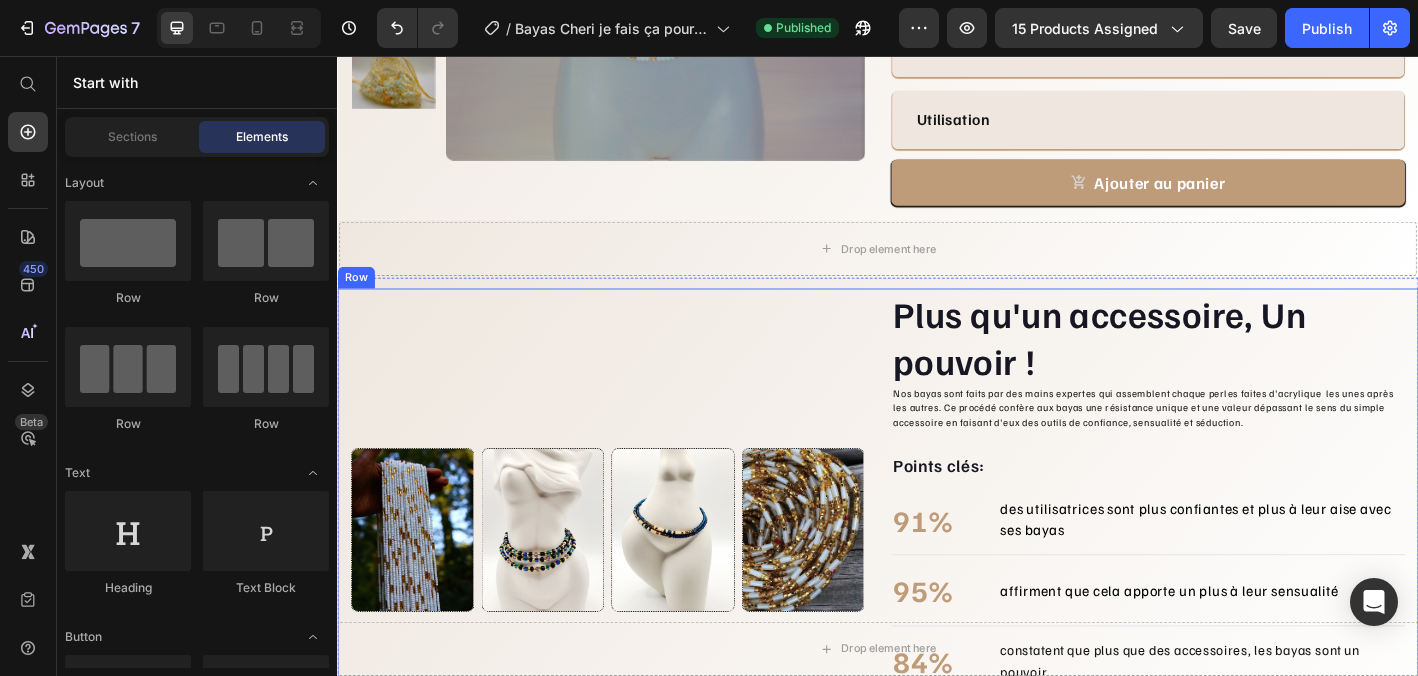 scroll, scrollTop: 446, scrollLeft: 0, axis: vertical 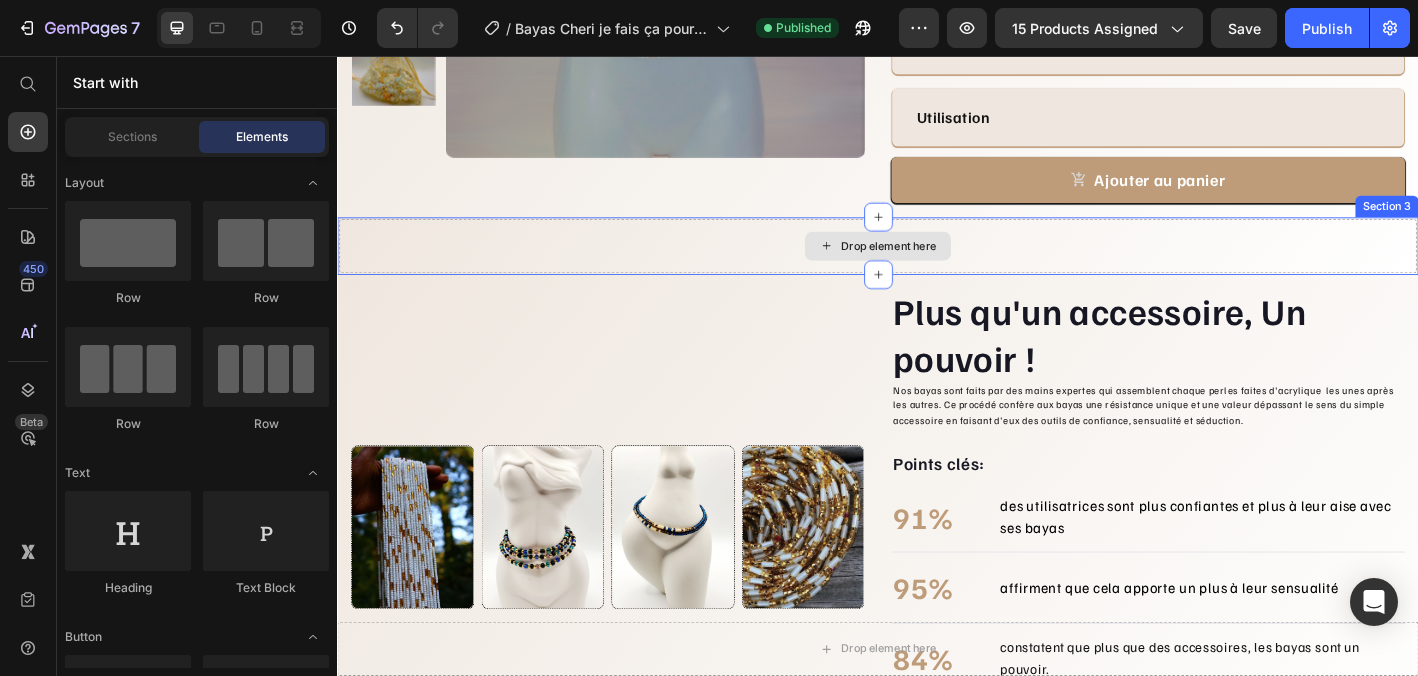 click on "Drop element here" at bounding box center [937, 267] 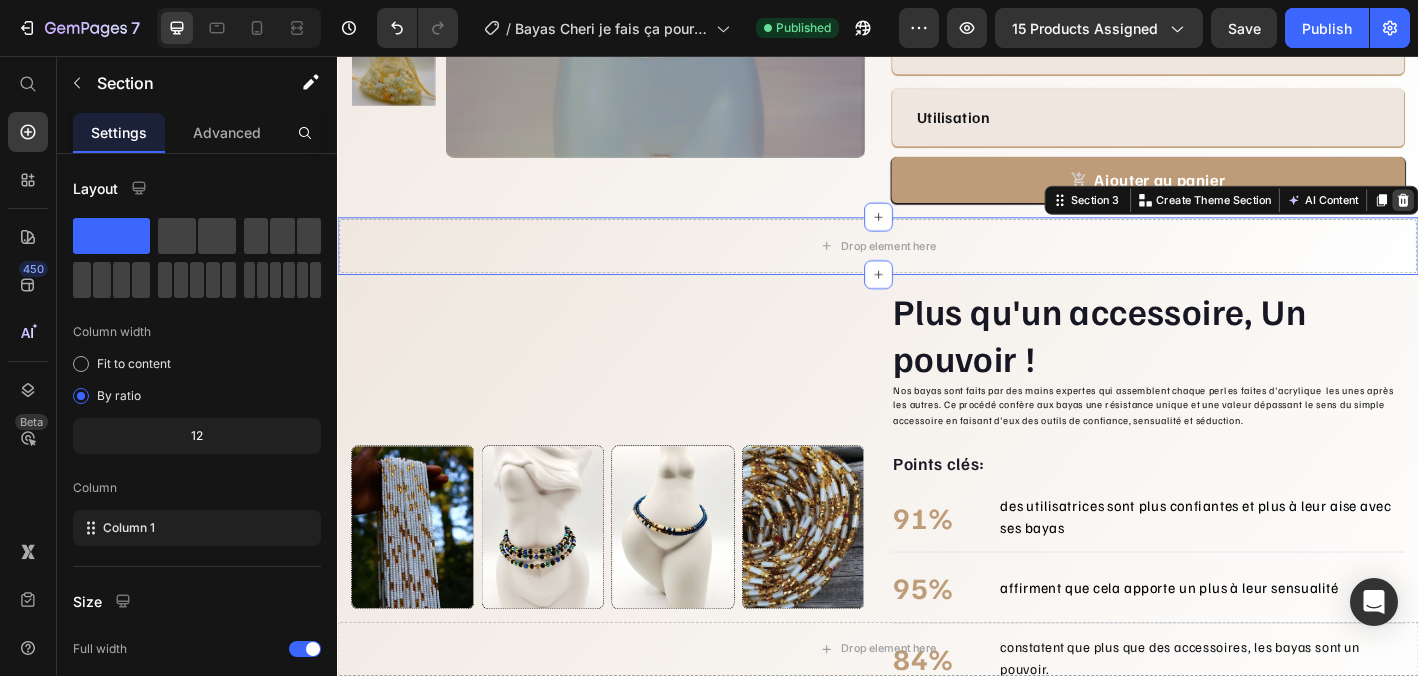 click 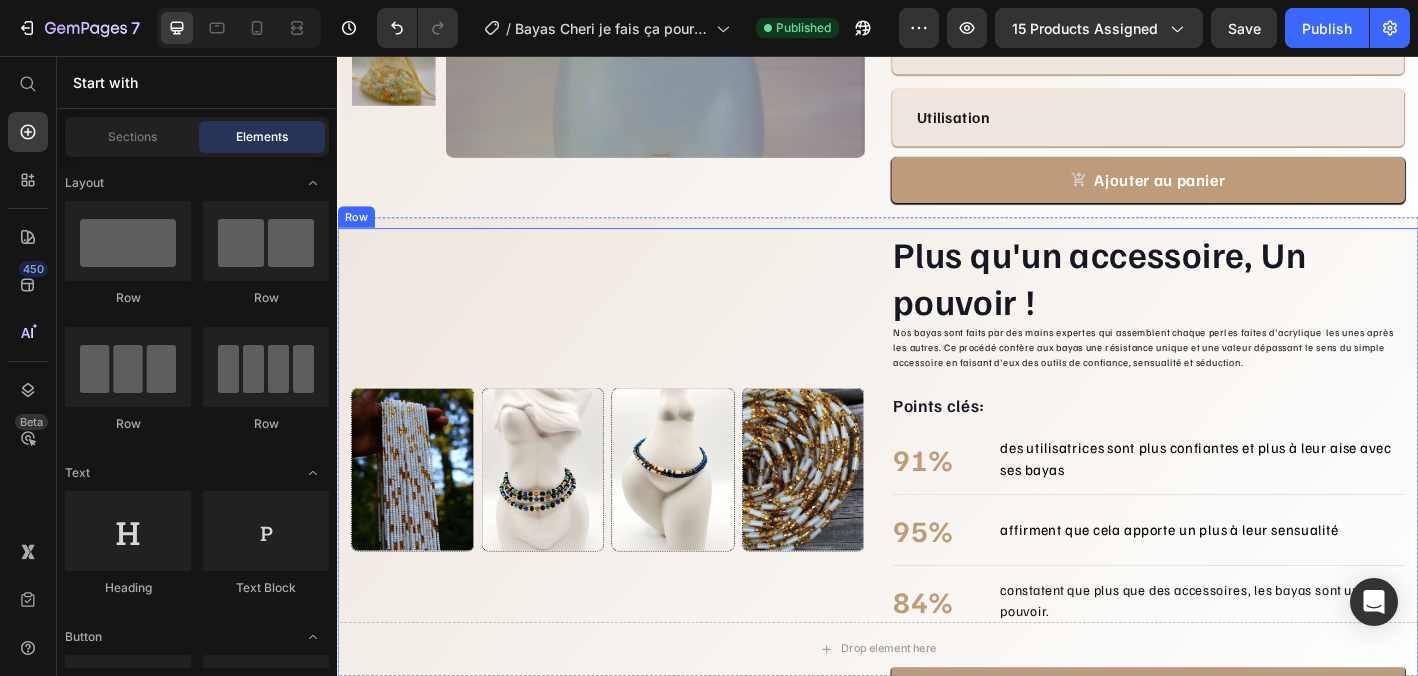 click on "Image Image Image Image Row" at bounding box center (637, 515) 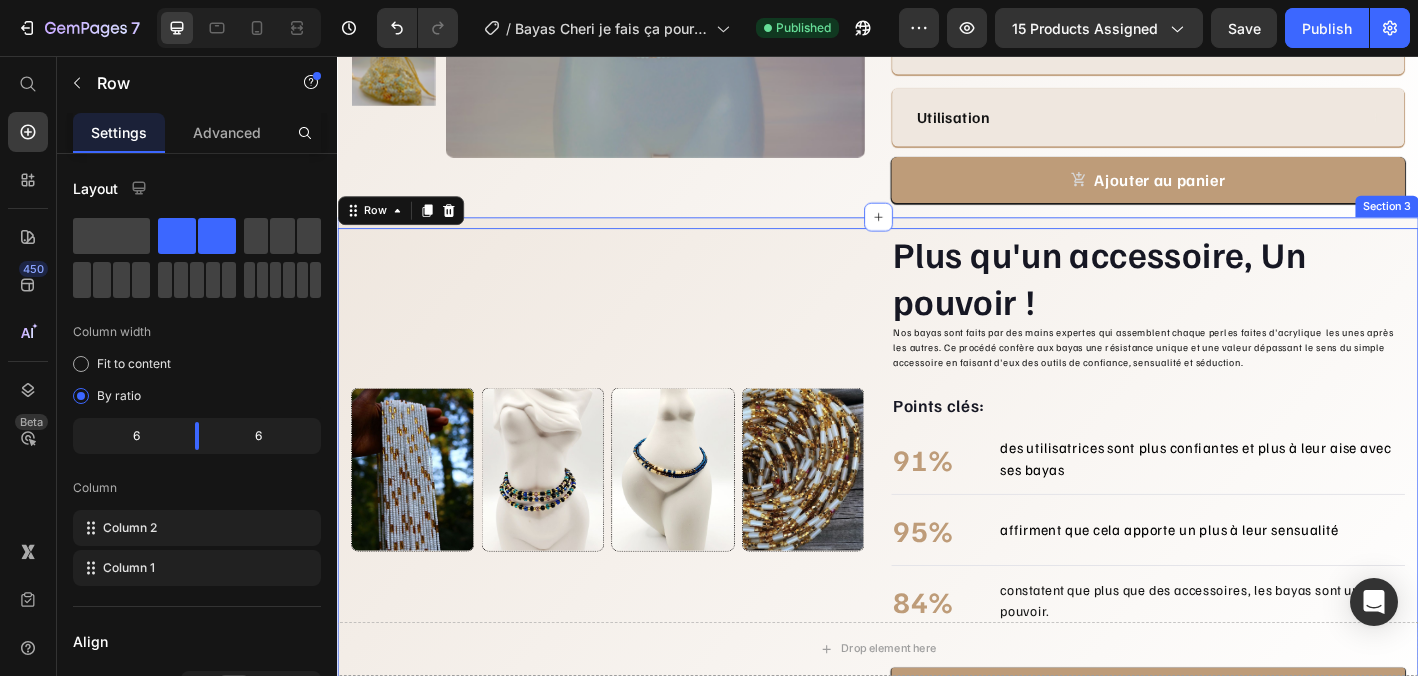 click on "Plus qu'un accessoire, Un pouvoir ! Heading Nos bayas sont faits par des mains expertes qui assemblent chaque perles faites d'acrylique  les unes après les autres. Ce procédé confère aux bayas une résistance unique et une valeur dépassant le sens du simple accessoire en faisant d'eux des outils de confiance, sensualité et séduction. Text block Points clés: Text block 91% Text block des utilisatrices sont plus confiantes et plus à leur aise avec ses bayas Text block Advanced list                Title Line 95% Text block affirment que cela apporte un plus à leur sensualité Text block Advanced list                Title Line 84% Text block constatent que plus que des accessoires, les bayas sont un pouvoir. Text block Advanced list Le blog d'Aliyah Button Row Image Image Image Image Row Row   0 Section 3" at bounding box center [937, 515] 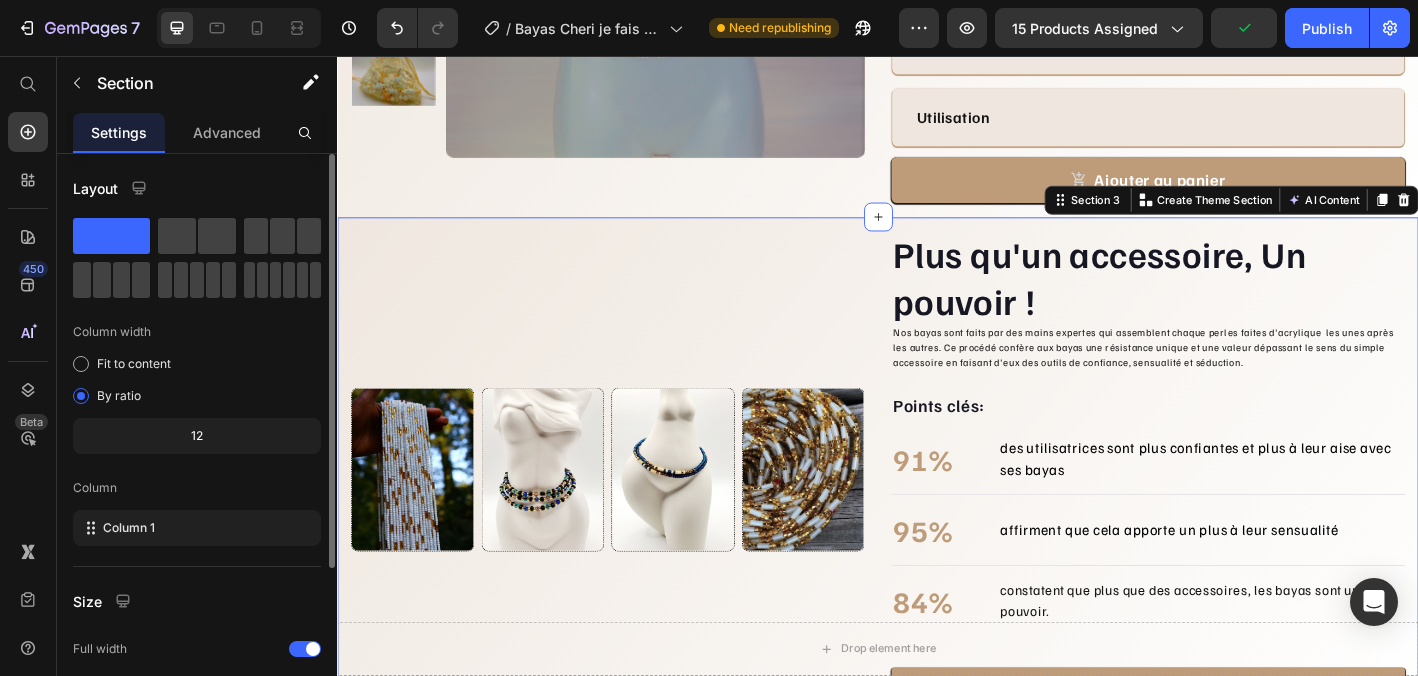 scroll, scrollTop: 229, scrollLeft: 0, axis: vertical 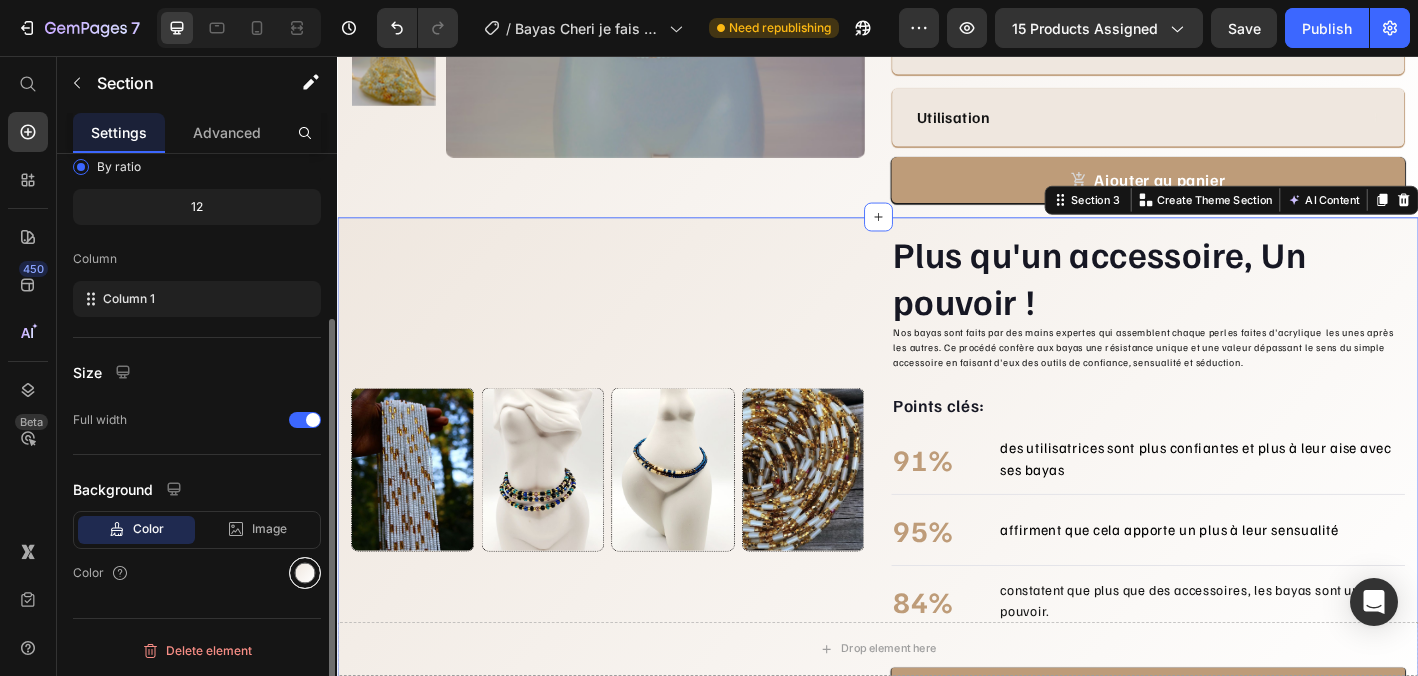 click at bounding box center (305, 573) 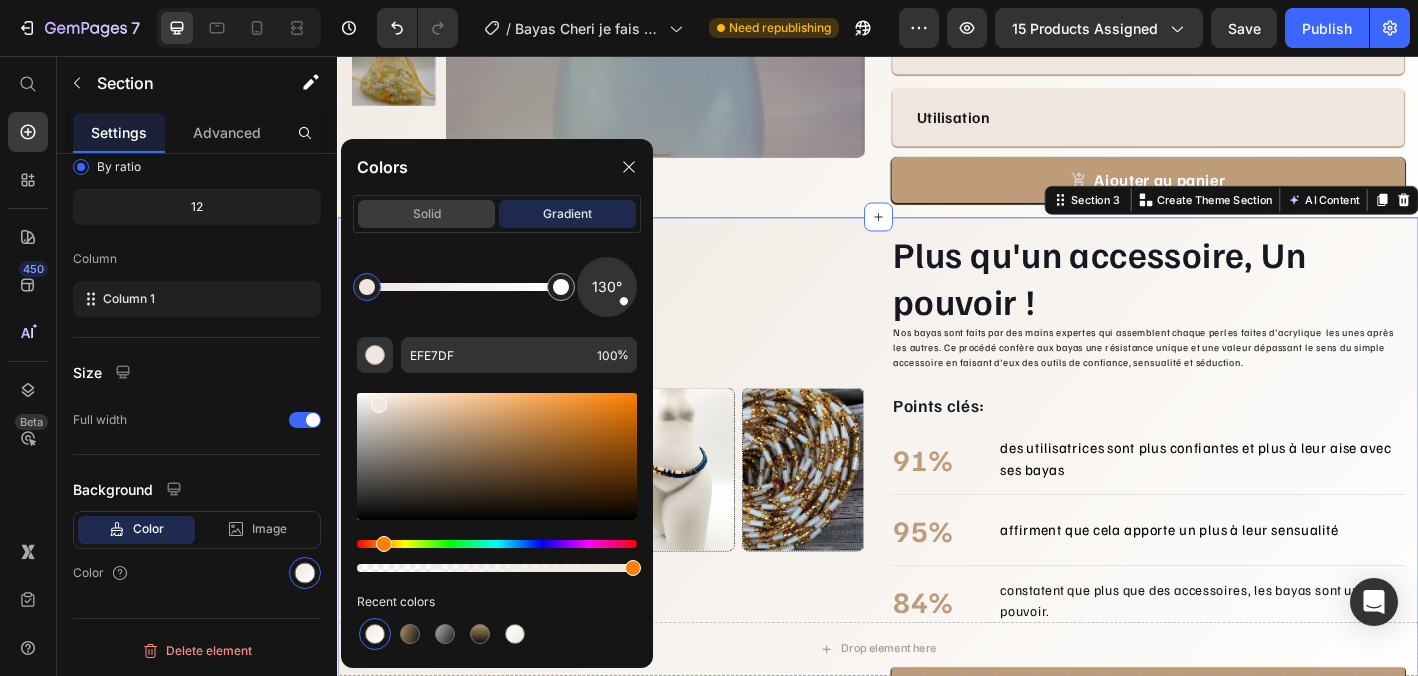 click on "solid" 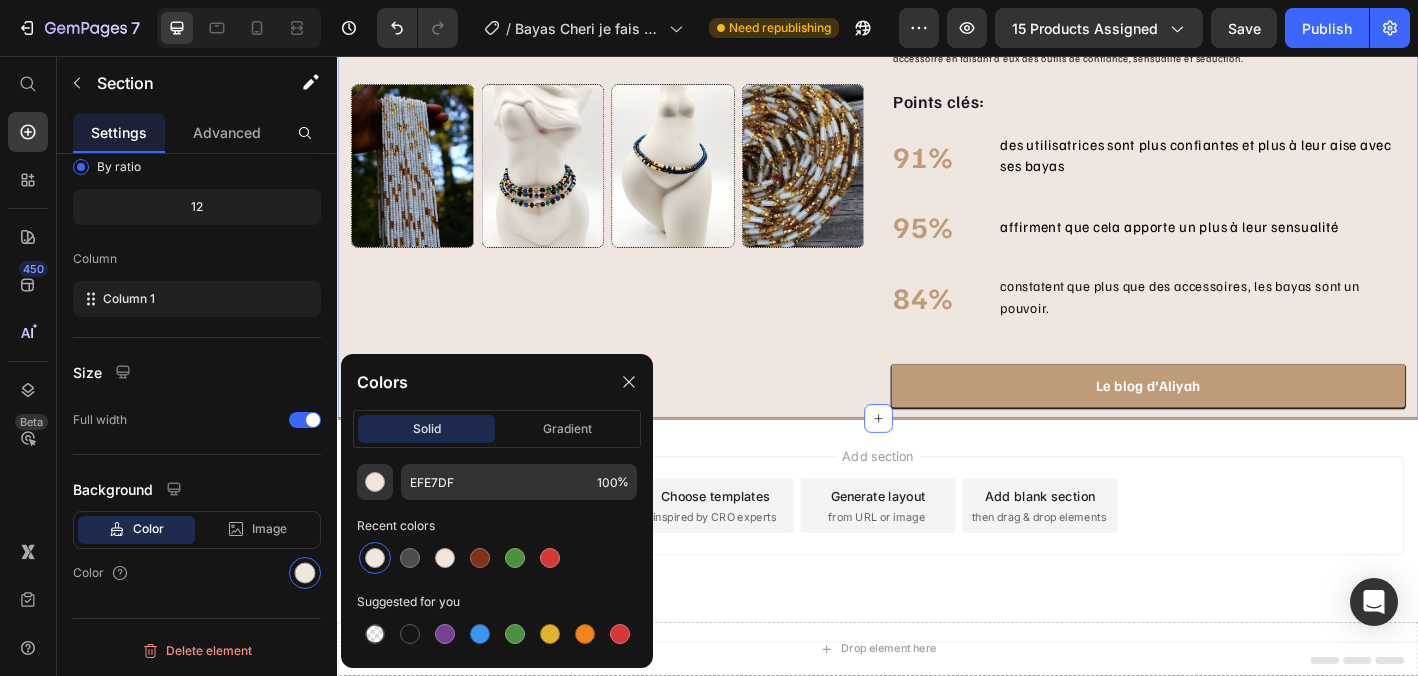 scroll, scrollTop: 782, scrollLeft: 0, axis: vertical 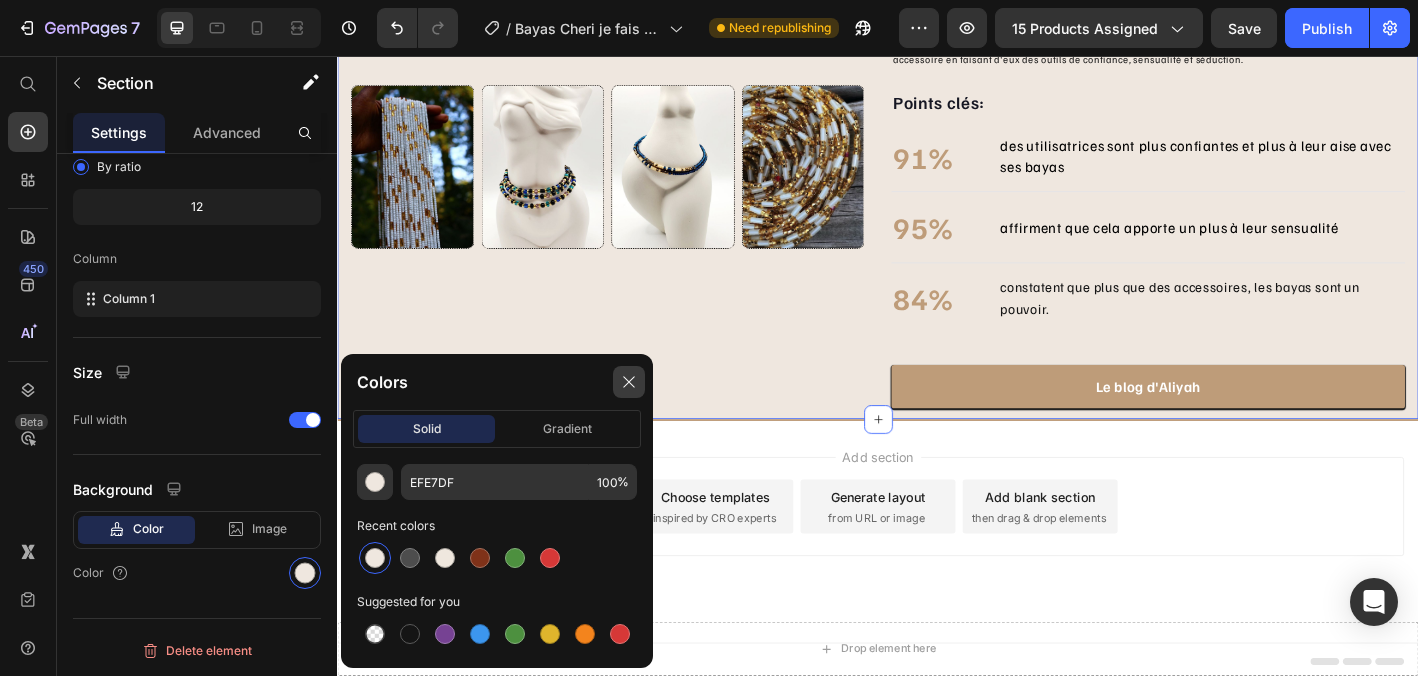 click at bounding box center (629, 382) 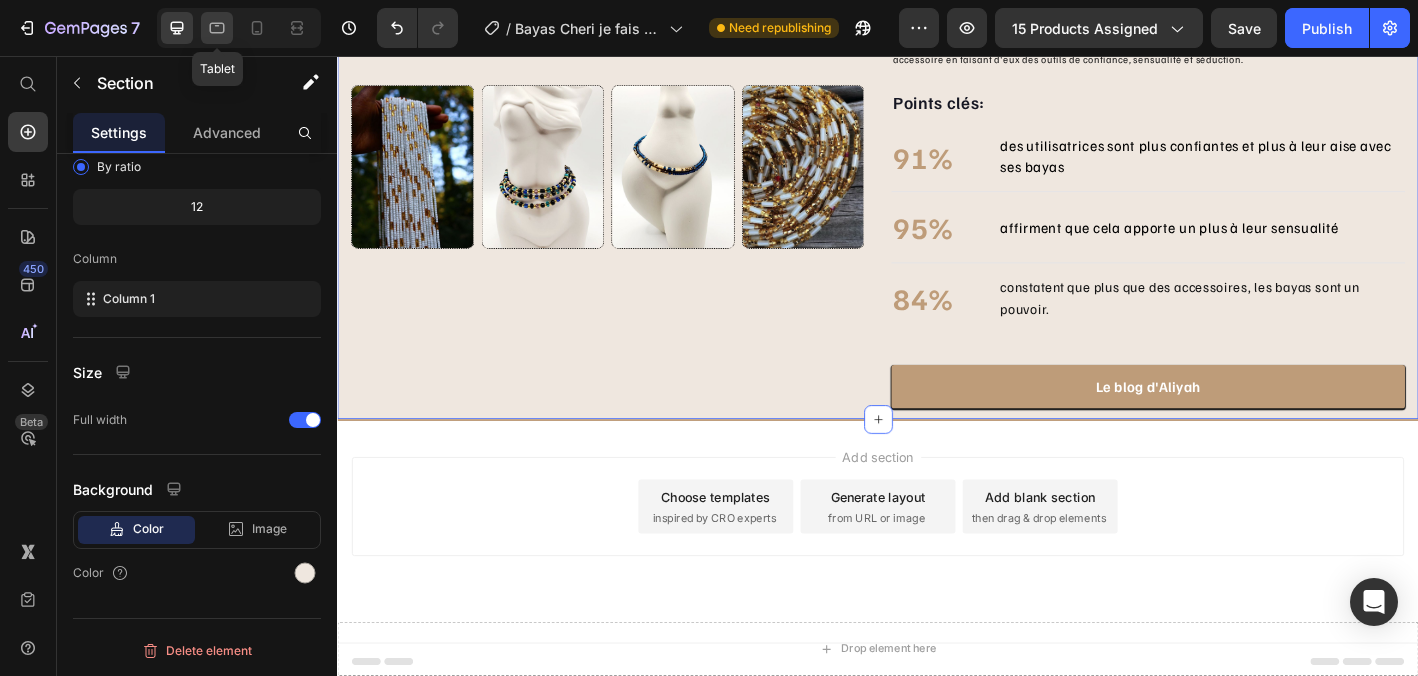 click 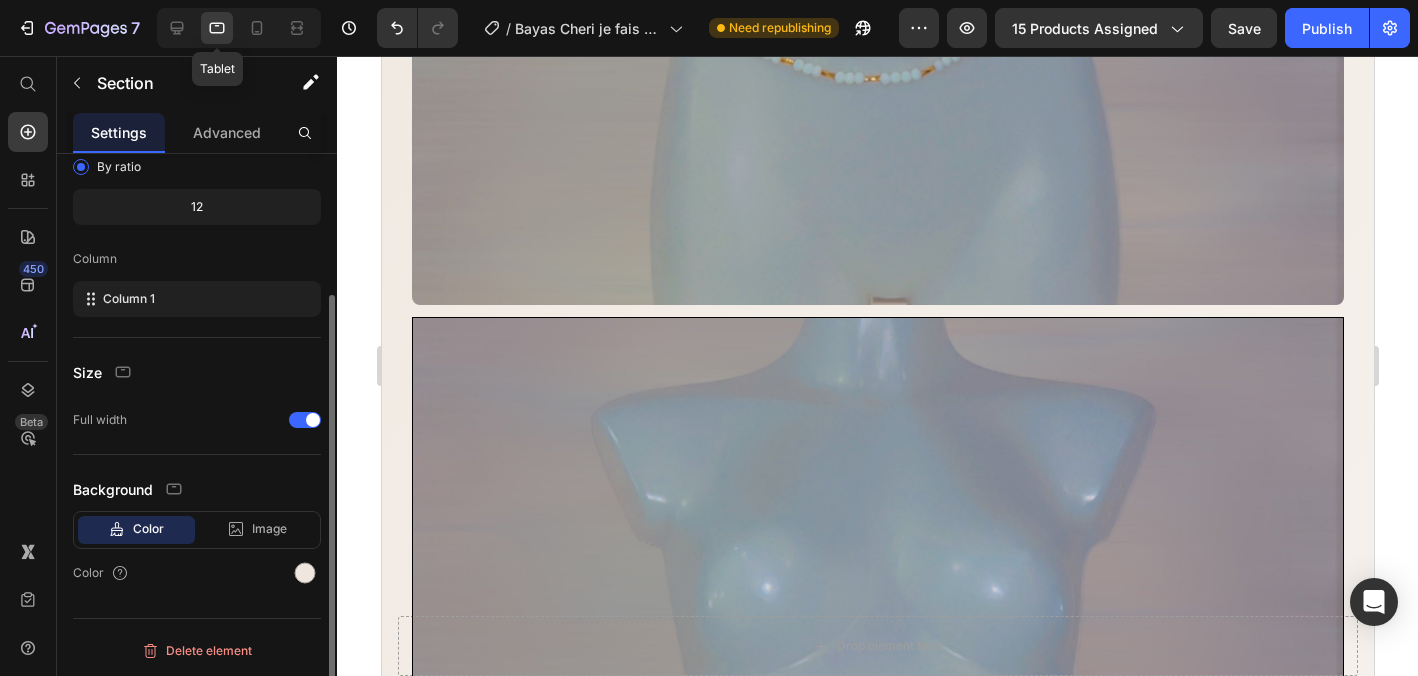scroll, scrollTop: 185, scrollLeft: 0, axis: vertical 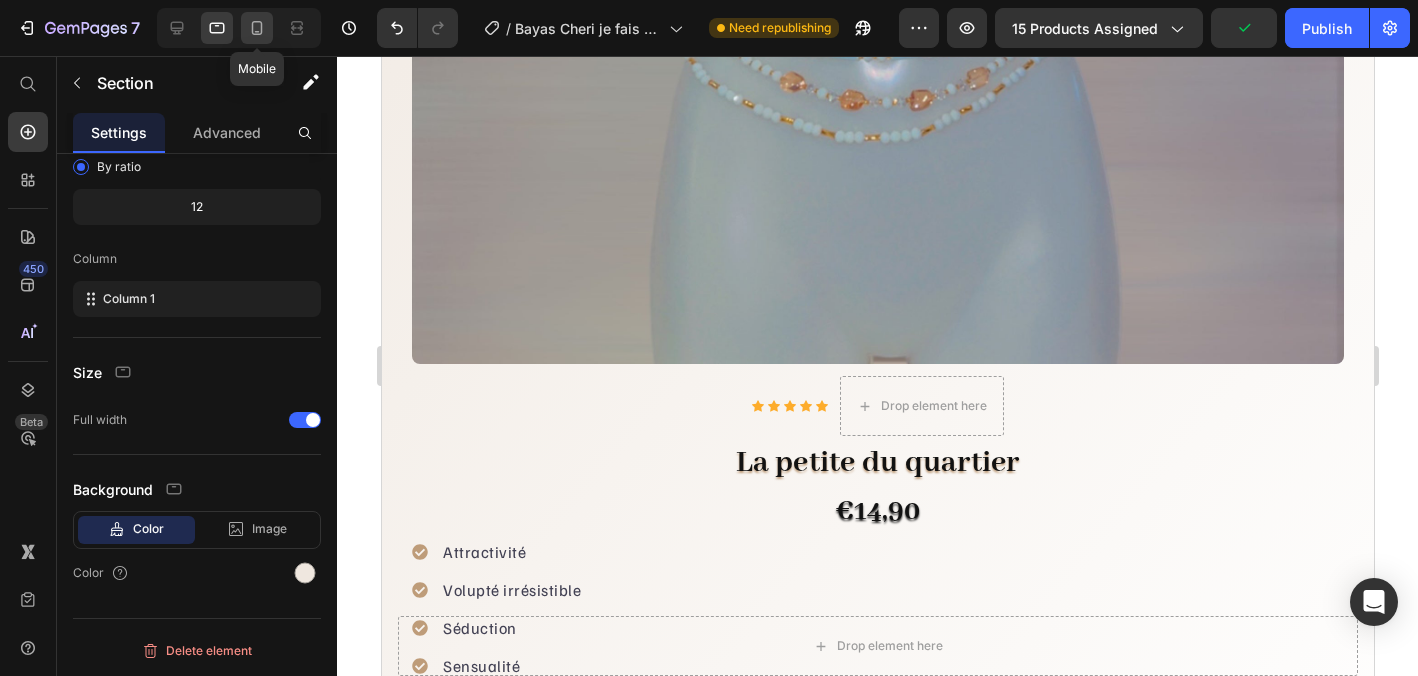 click 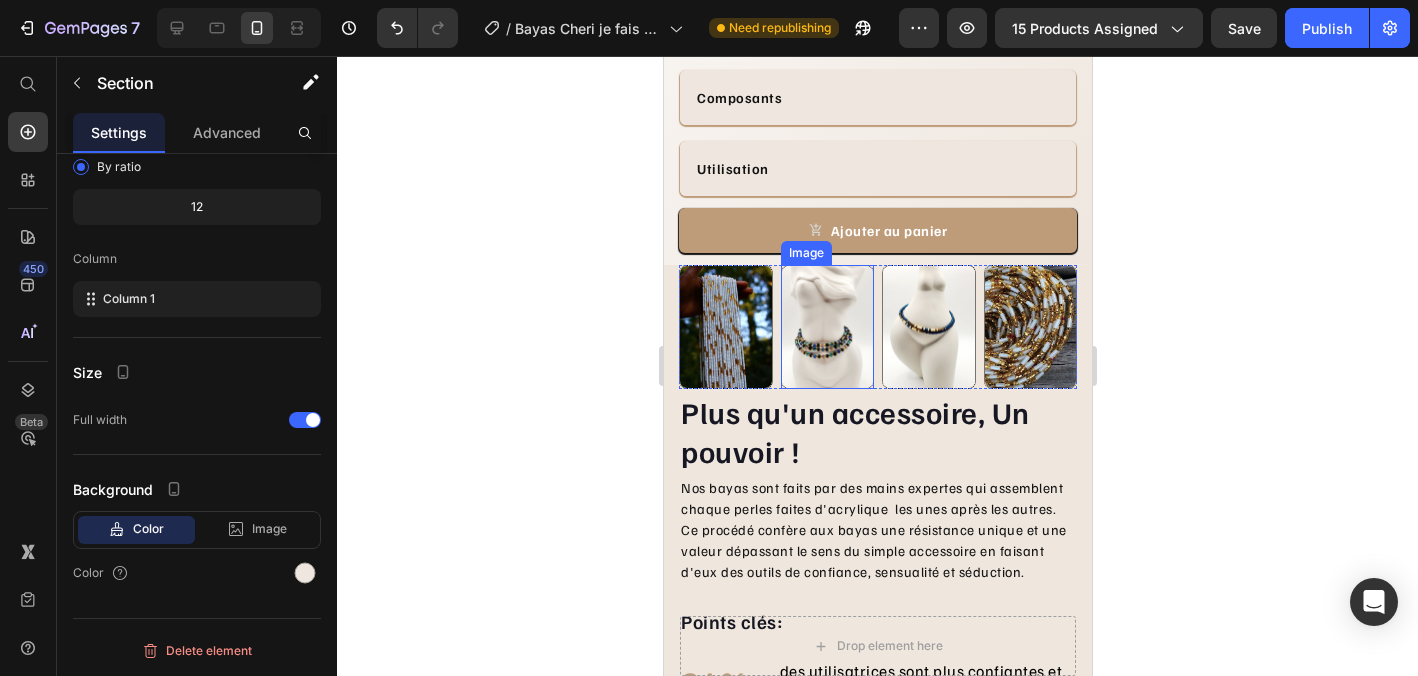 scroll, scrollTop: 780, scrollLeft: 0, axis: vertical 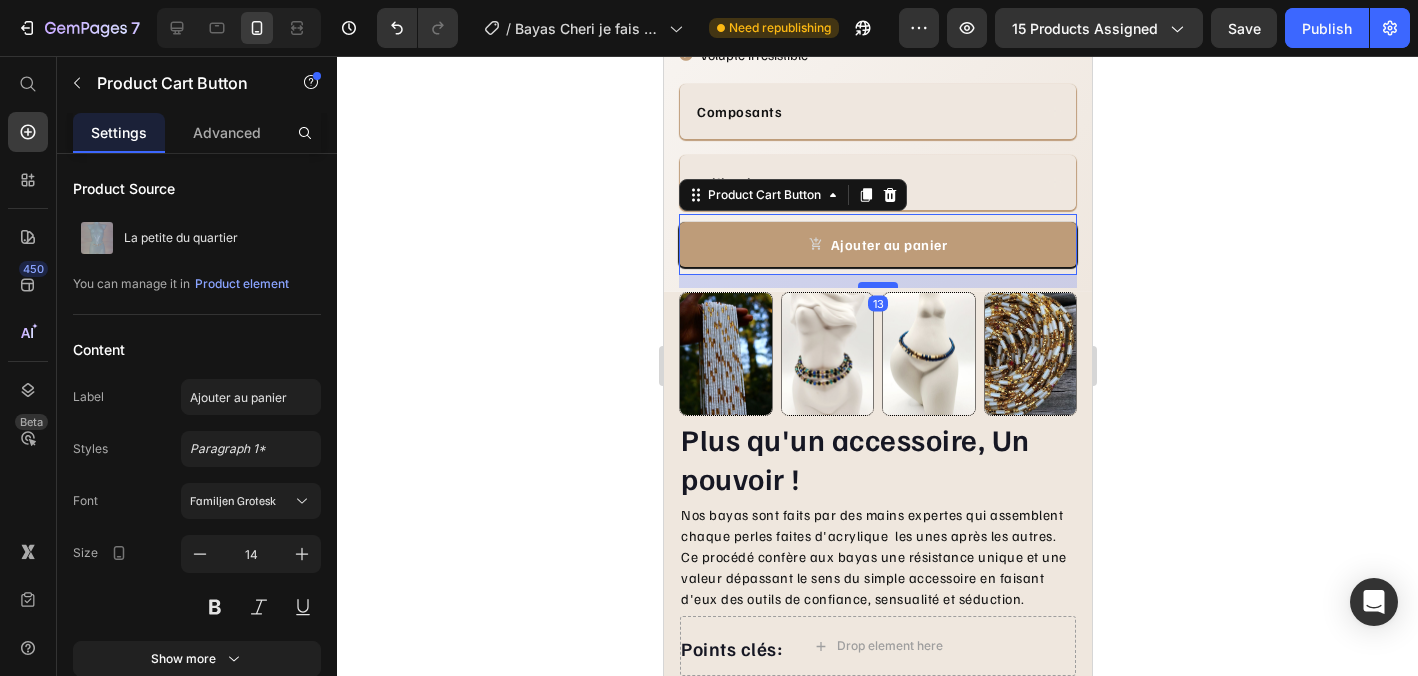 drag, startPoint x: 882, startPoint y: 270, endPoint x: 884, endPoint y: 282, distance: 12.165525 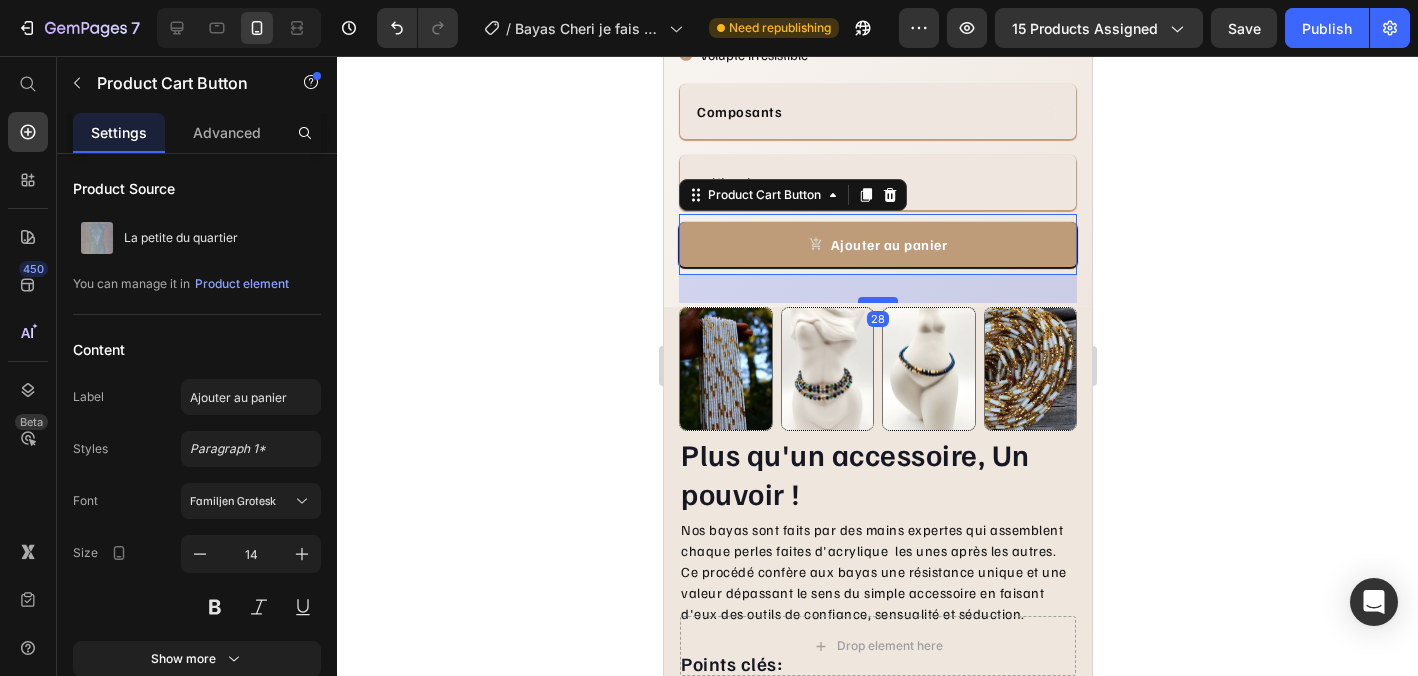 drag, startPoint x: 884, startPoint y: 282, endPoint x: 887, endPoint y: 298, distance: 16.27882 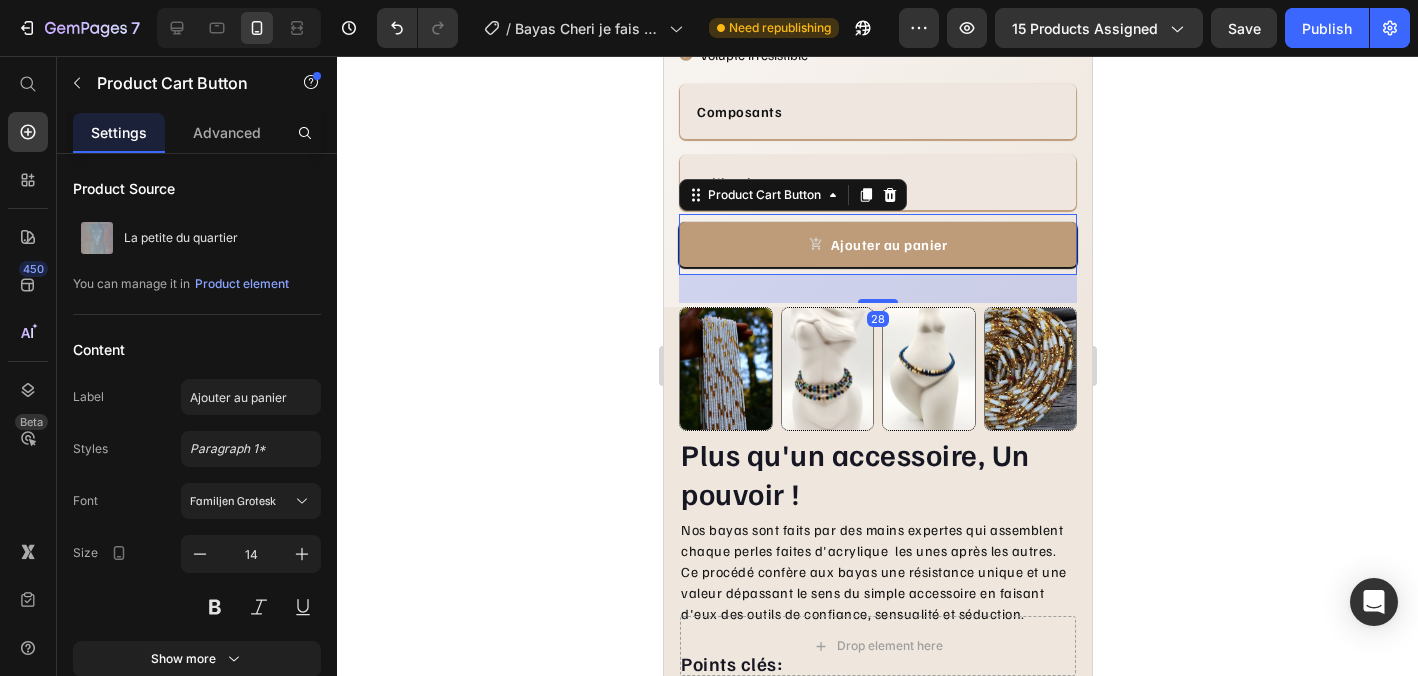 click 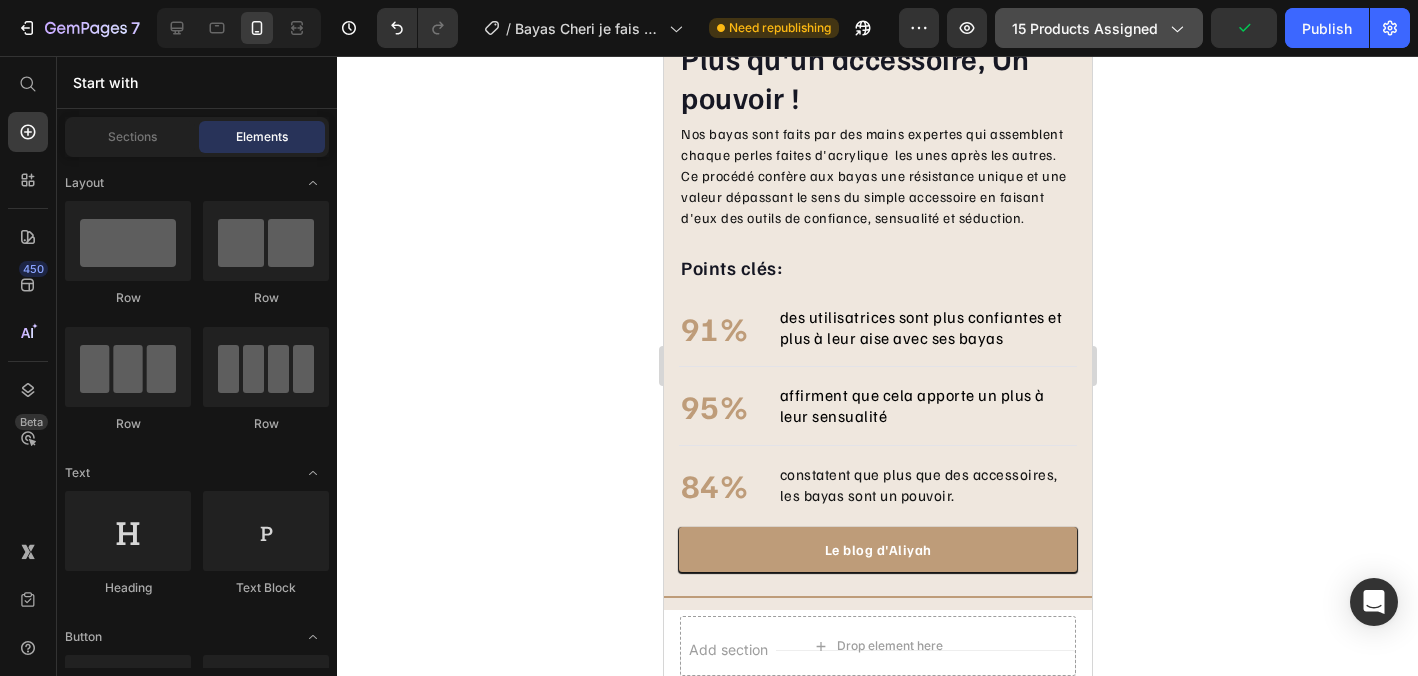 scroll, scrollTop: 1168, scrollLeft: 0, axis: vertical 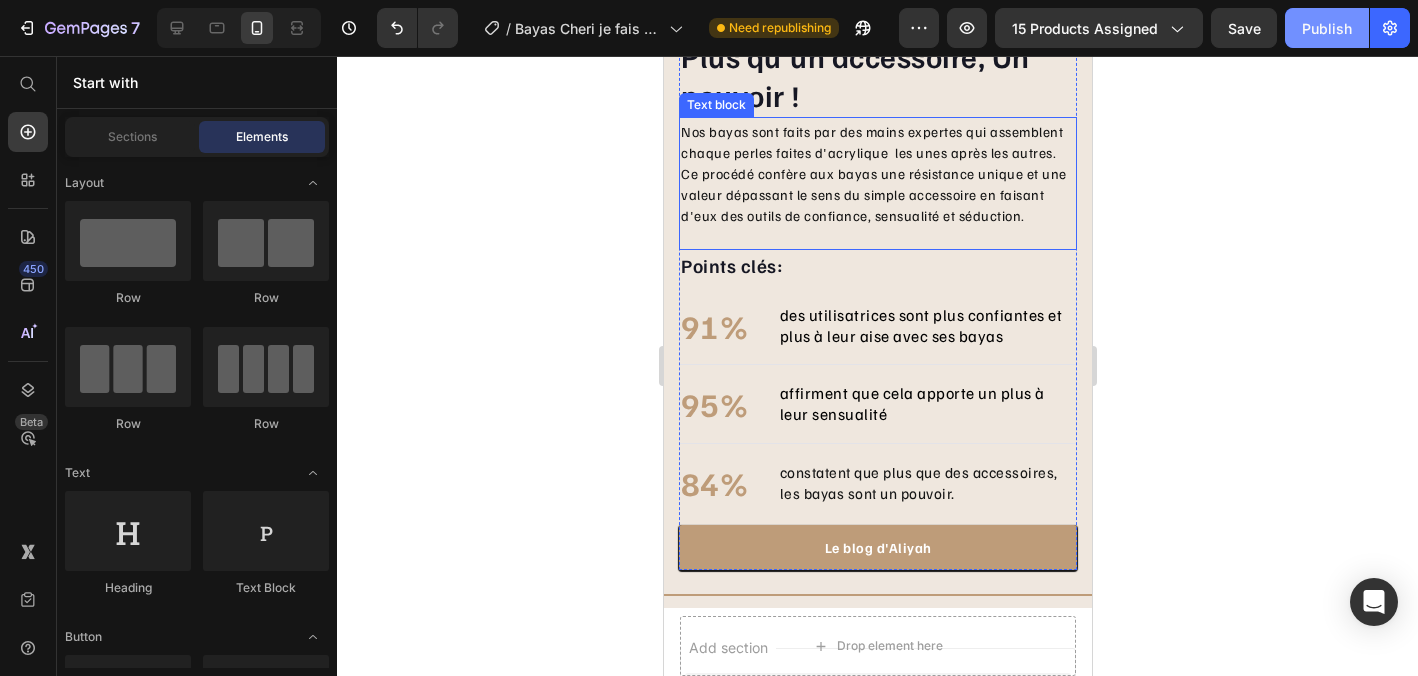 click on "Publish" at bounding box center [1327, 28] 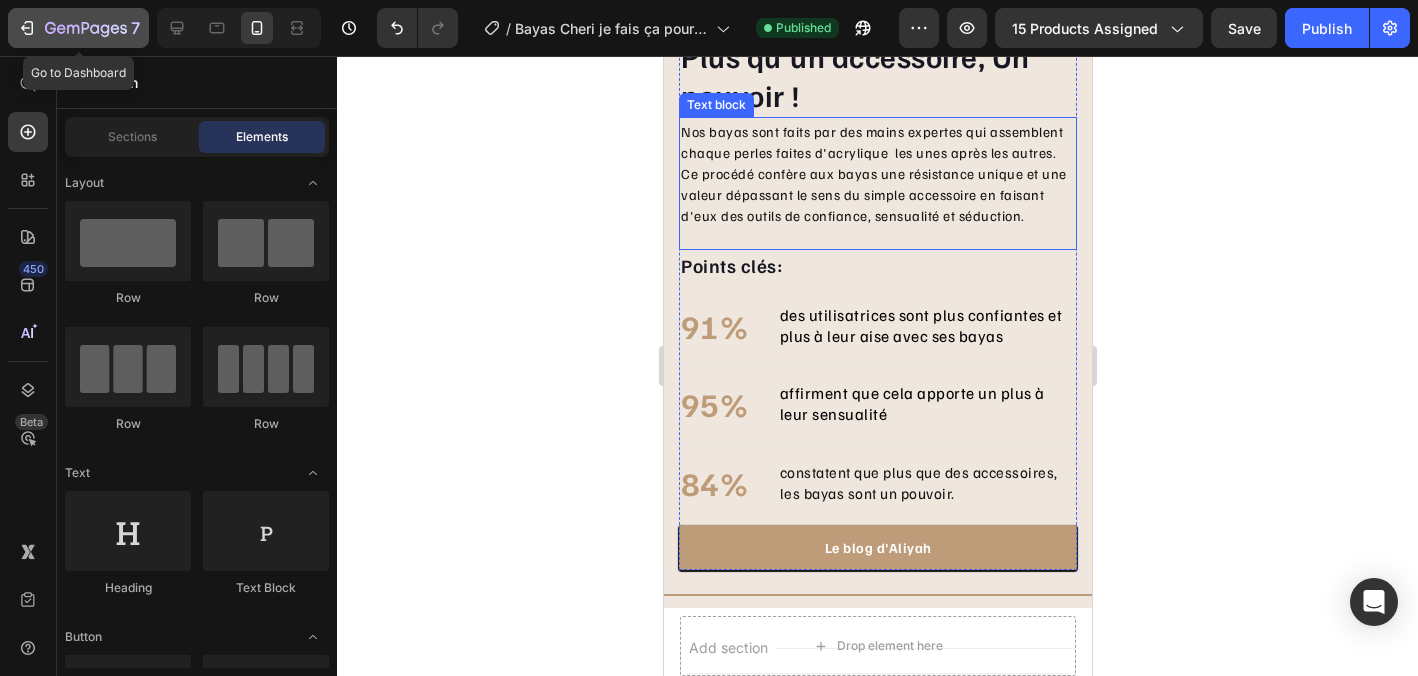 click 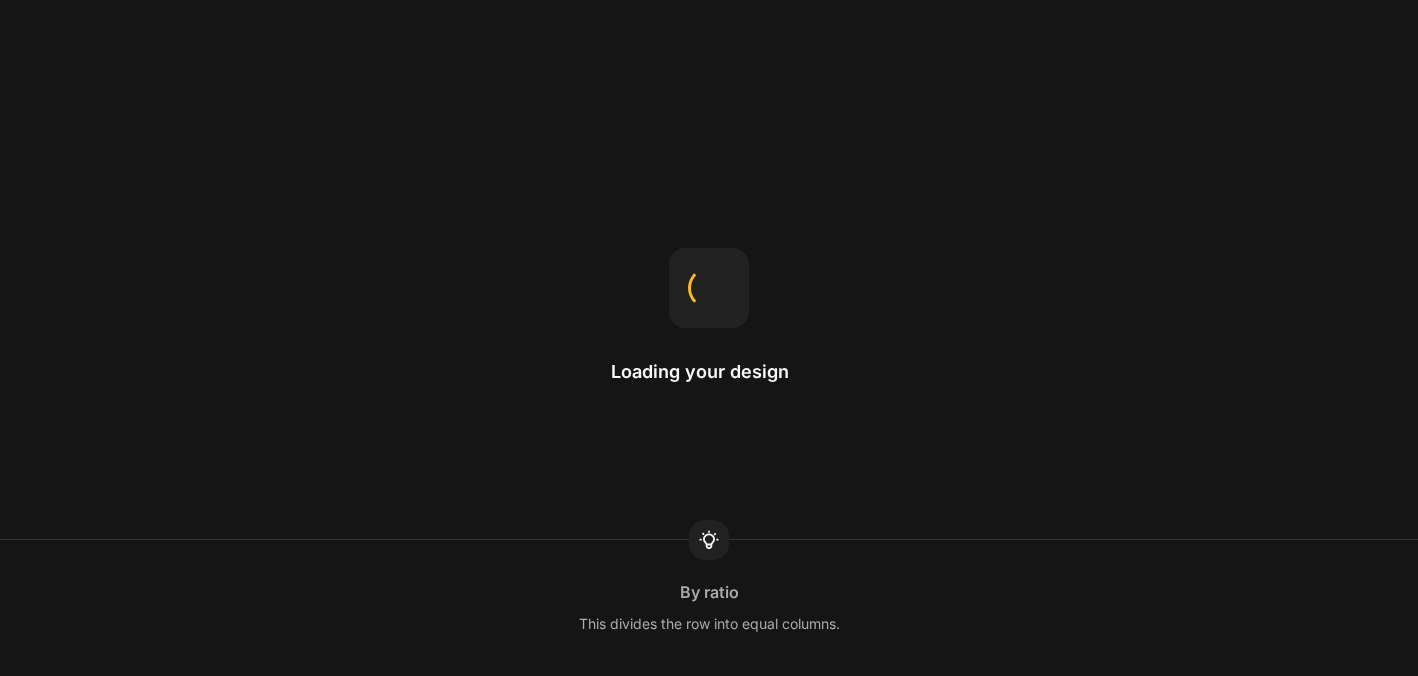 scroll, scrollTop: 0, scrollLeft: 0, axis: both 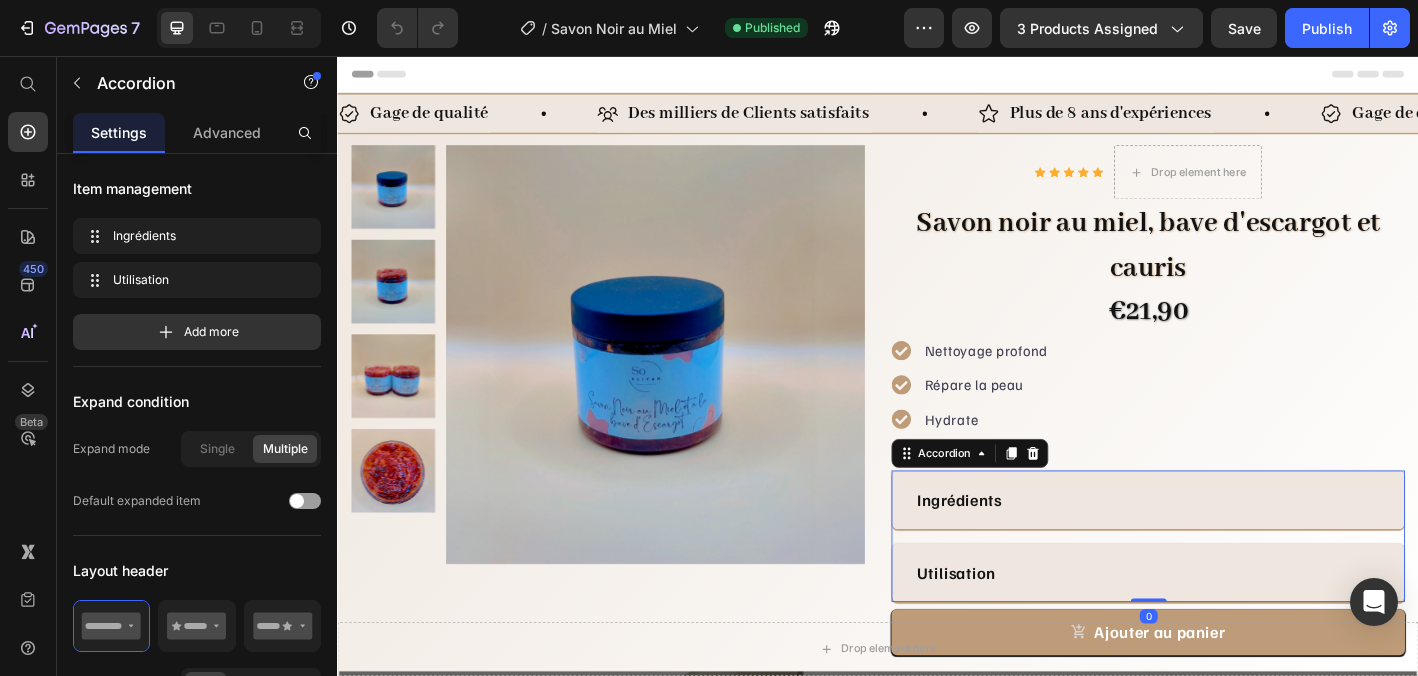 click on "Ingrédients" at bounding box center (1222, 548) 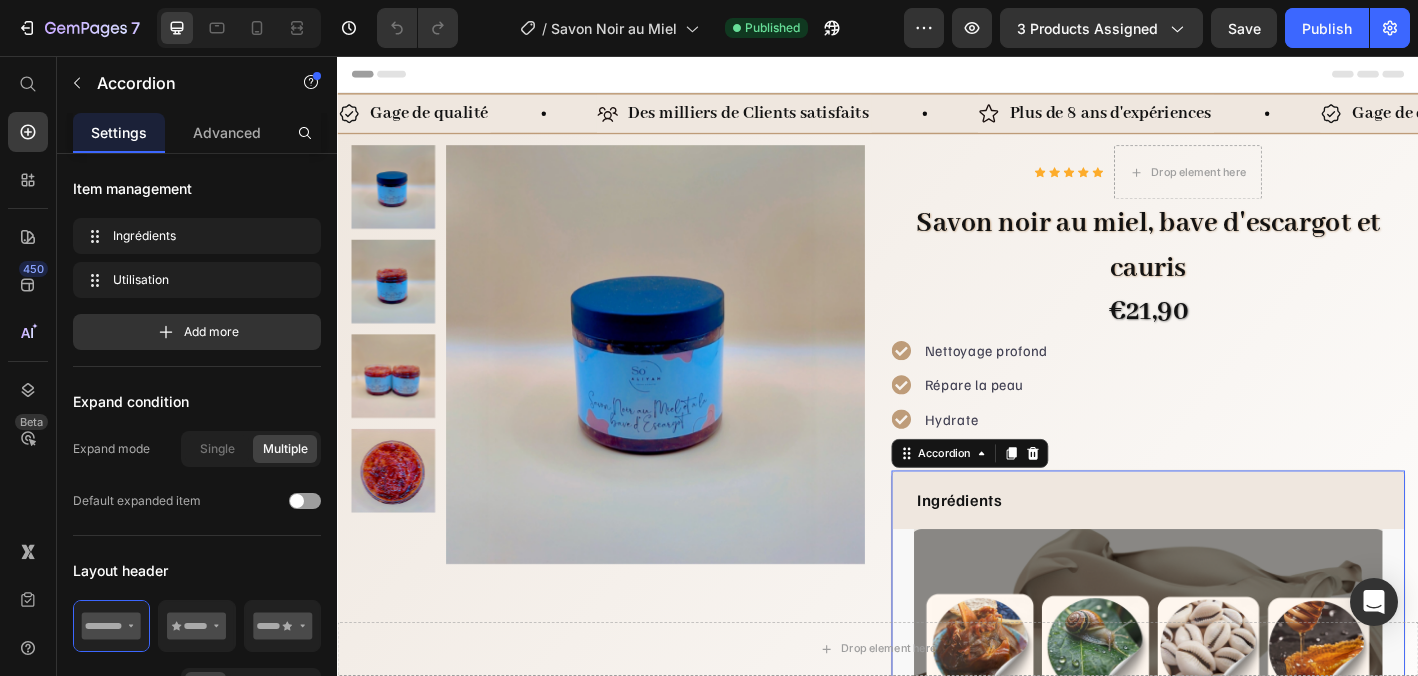 click on "Ingrédients" at bounding box center (1222, 548) 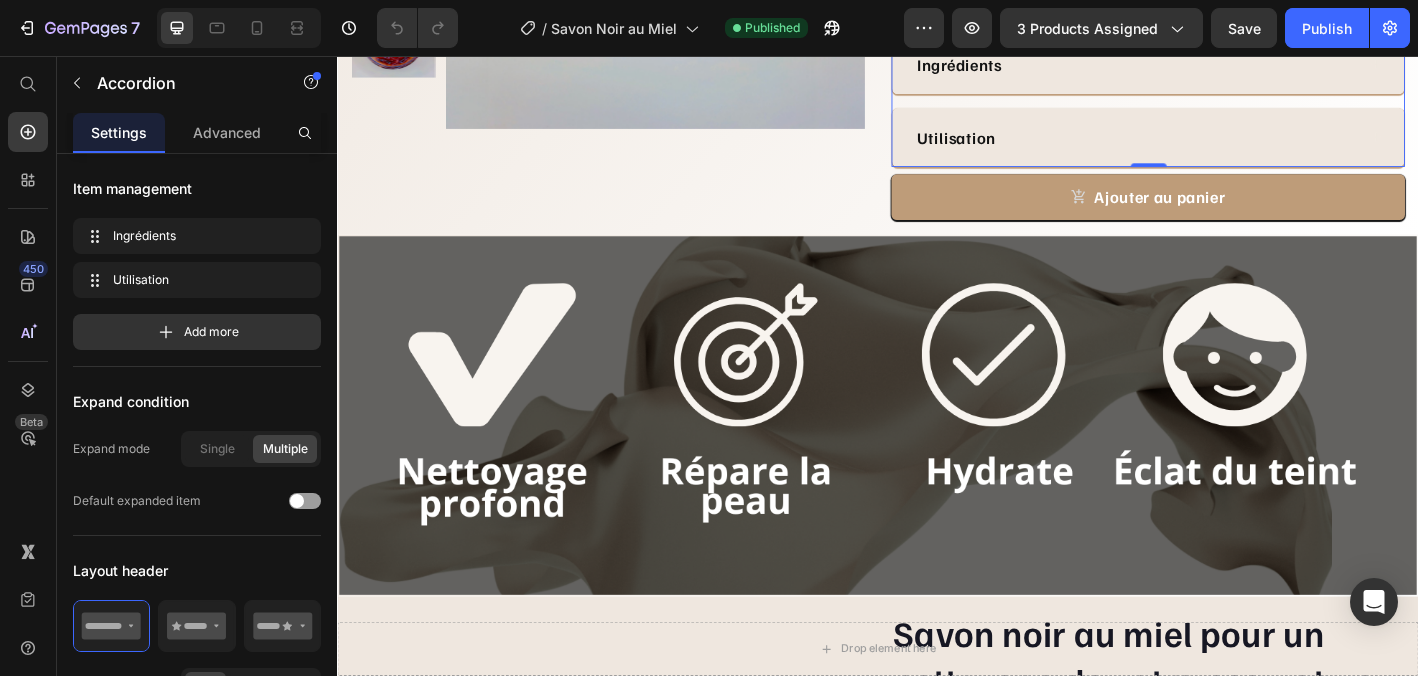 scroll, scrollTop: 503, scrollLeft: 0, axis: vertical 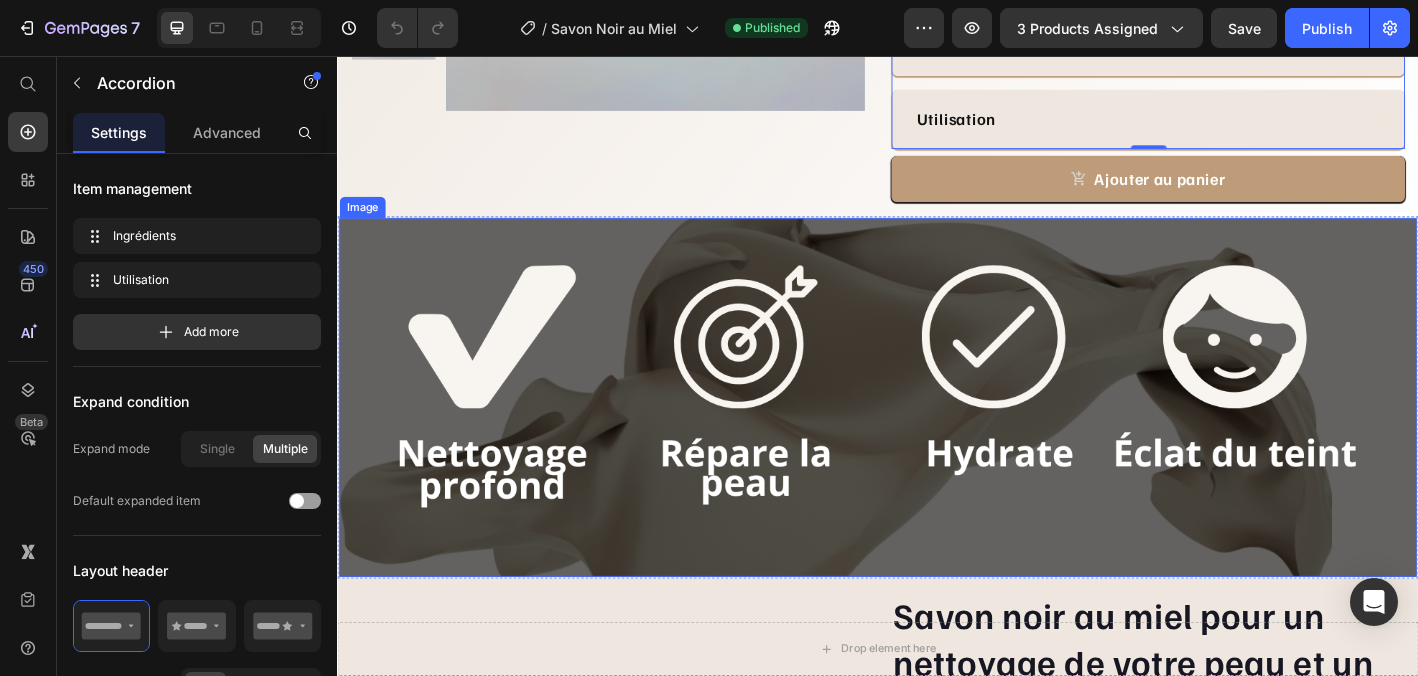 click at bounding box center [937, 435] 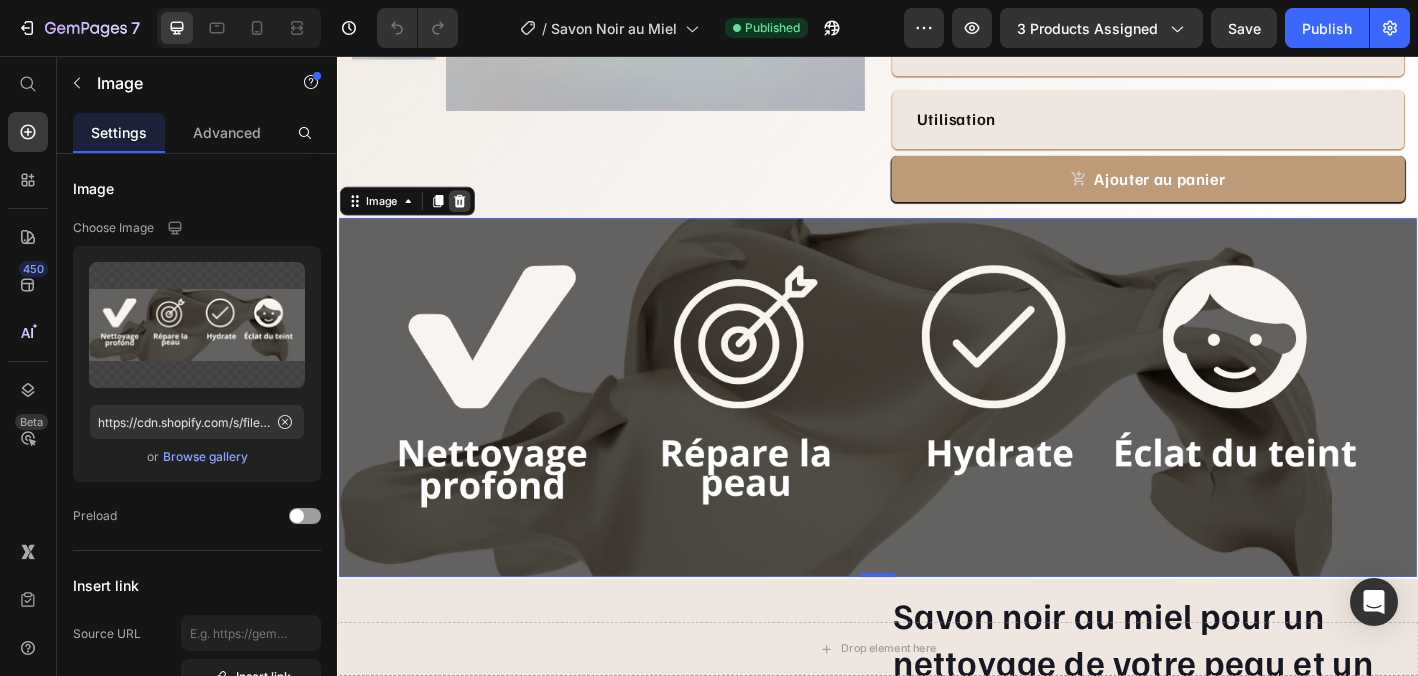 click 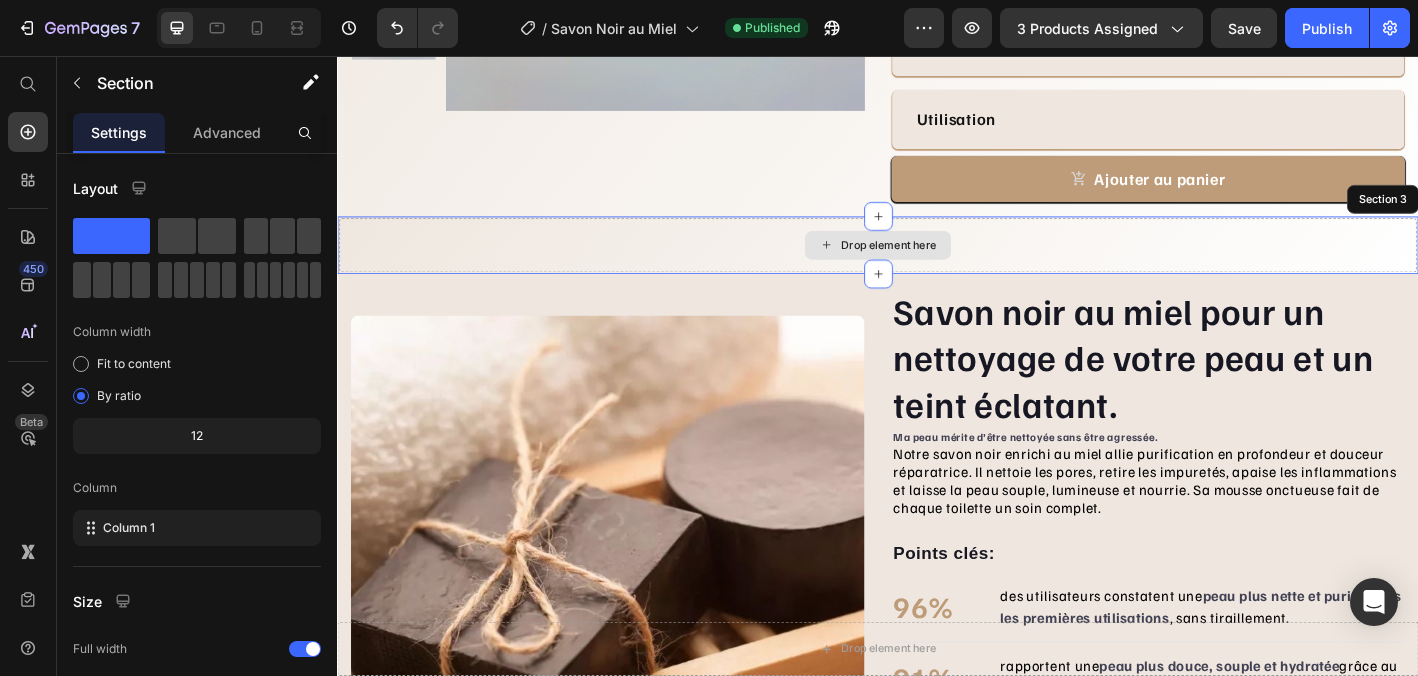 click on "Drop element here" at bounding box center [937, 266] 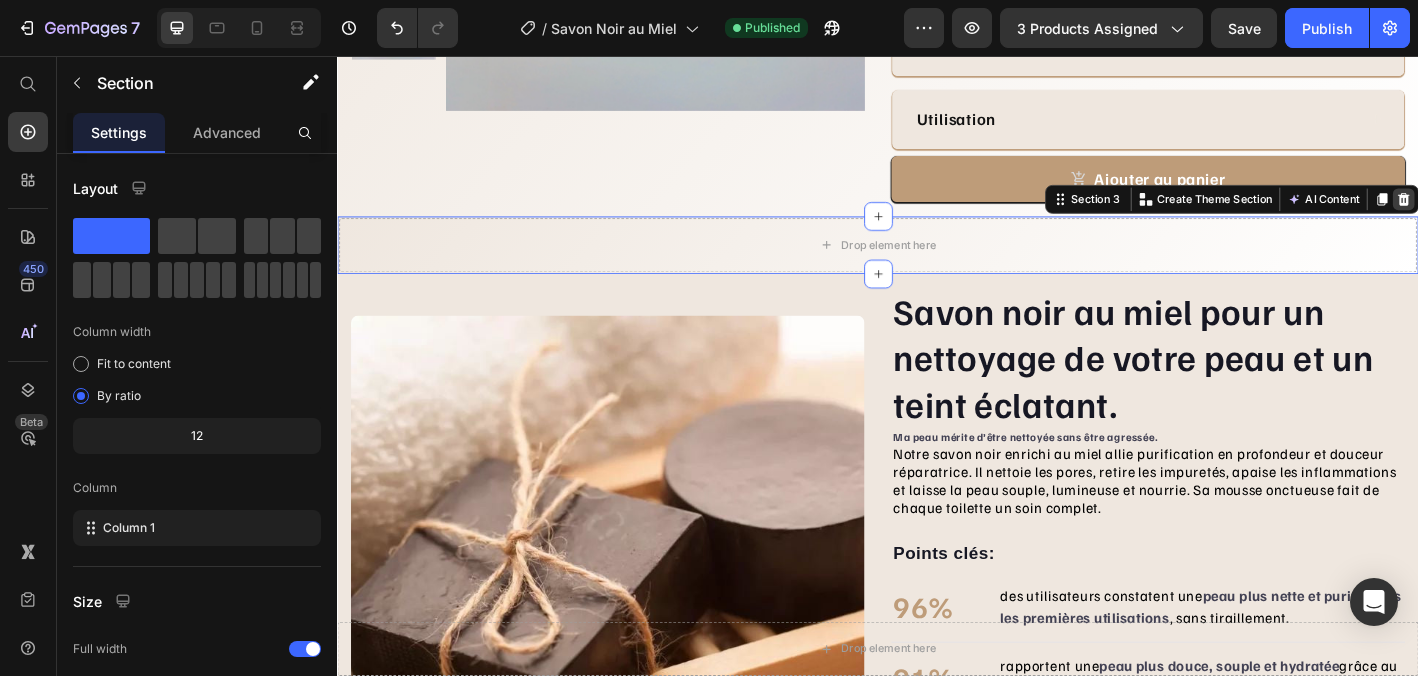 click 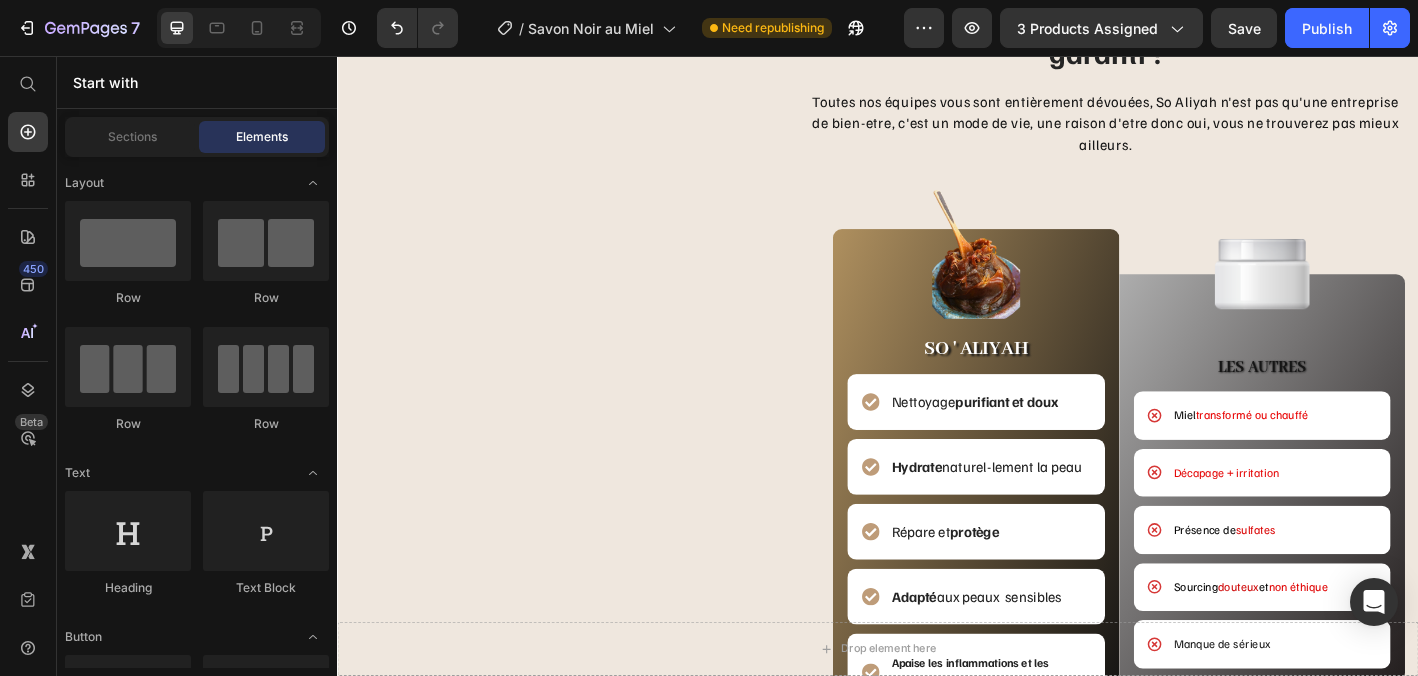 scroll, scrollTop: 1437, scrollLeft: 0, axis: vertical 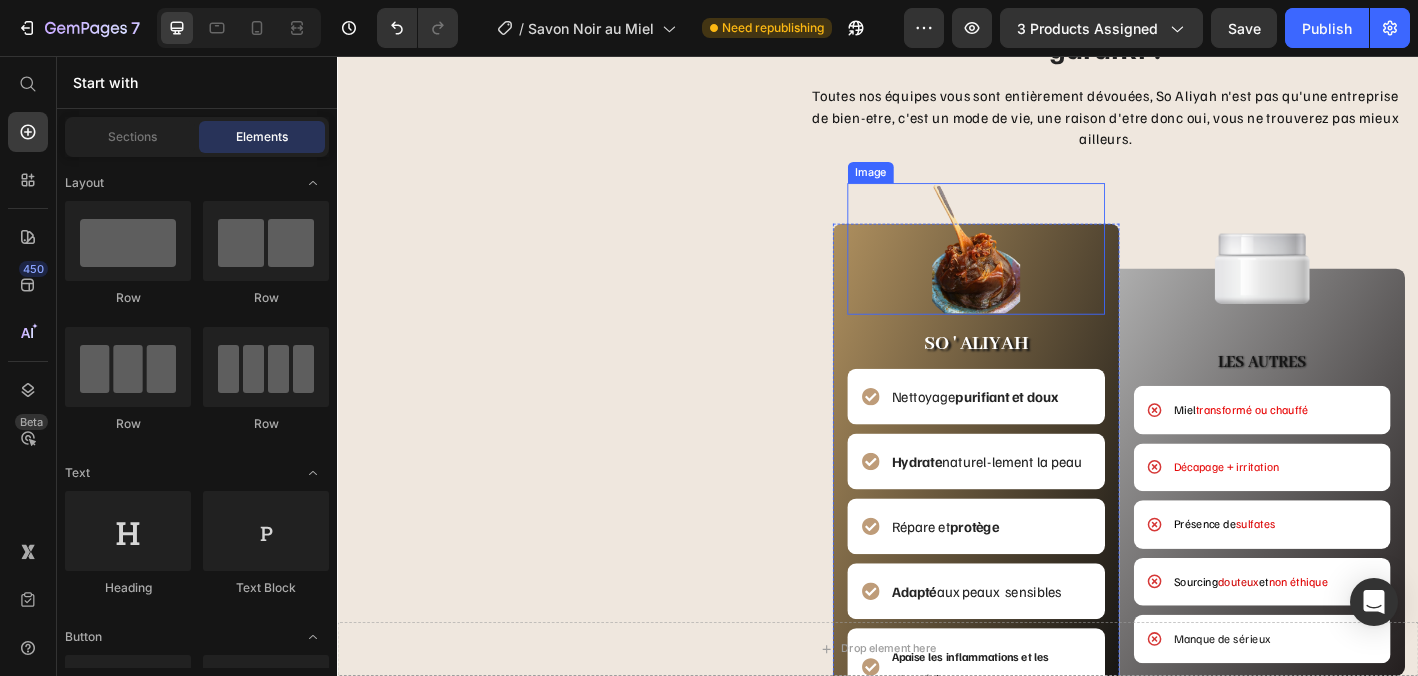 click at bounding box center (1046, 270) 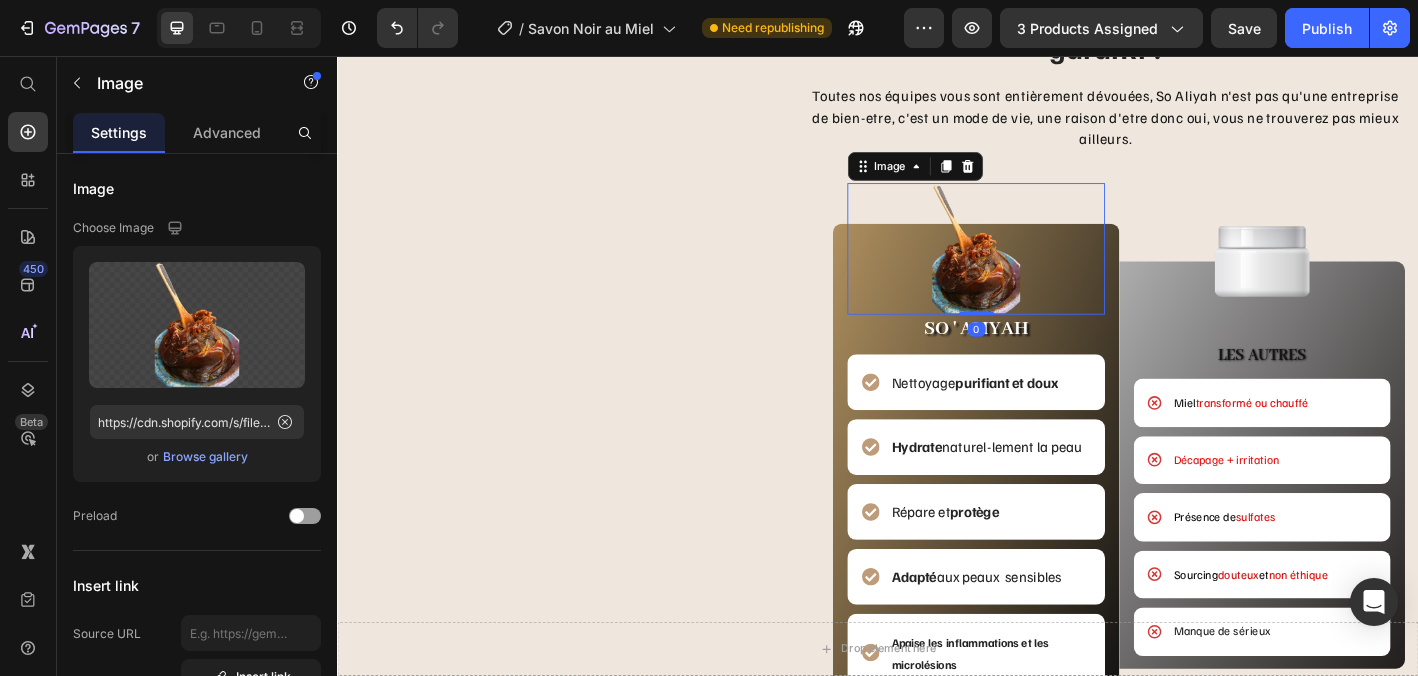 drag, startPoint x: 1044, startPoint y: 400, endPoint x: 1051, endPoint y: 367, distance: 33.734257 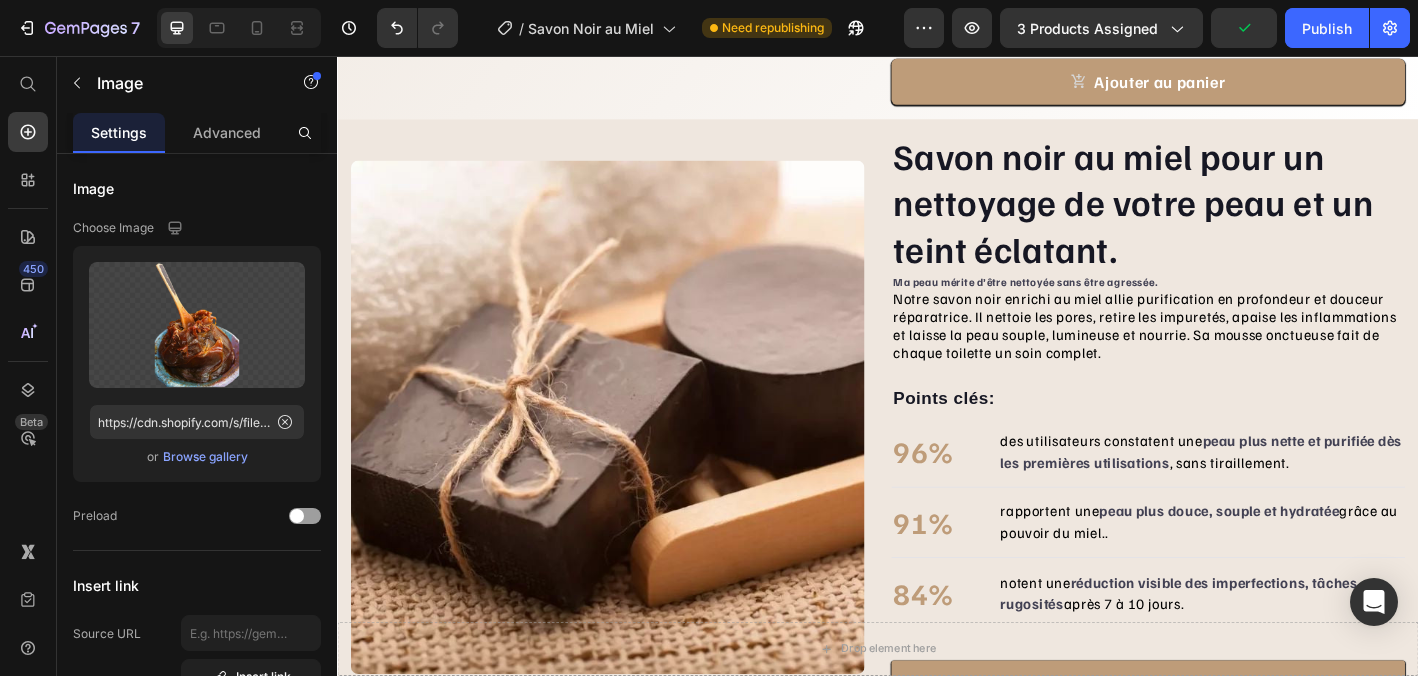 scroll, scrollTop: 584, scrollLeft: 0, axis: vertical 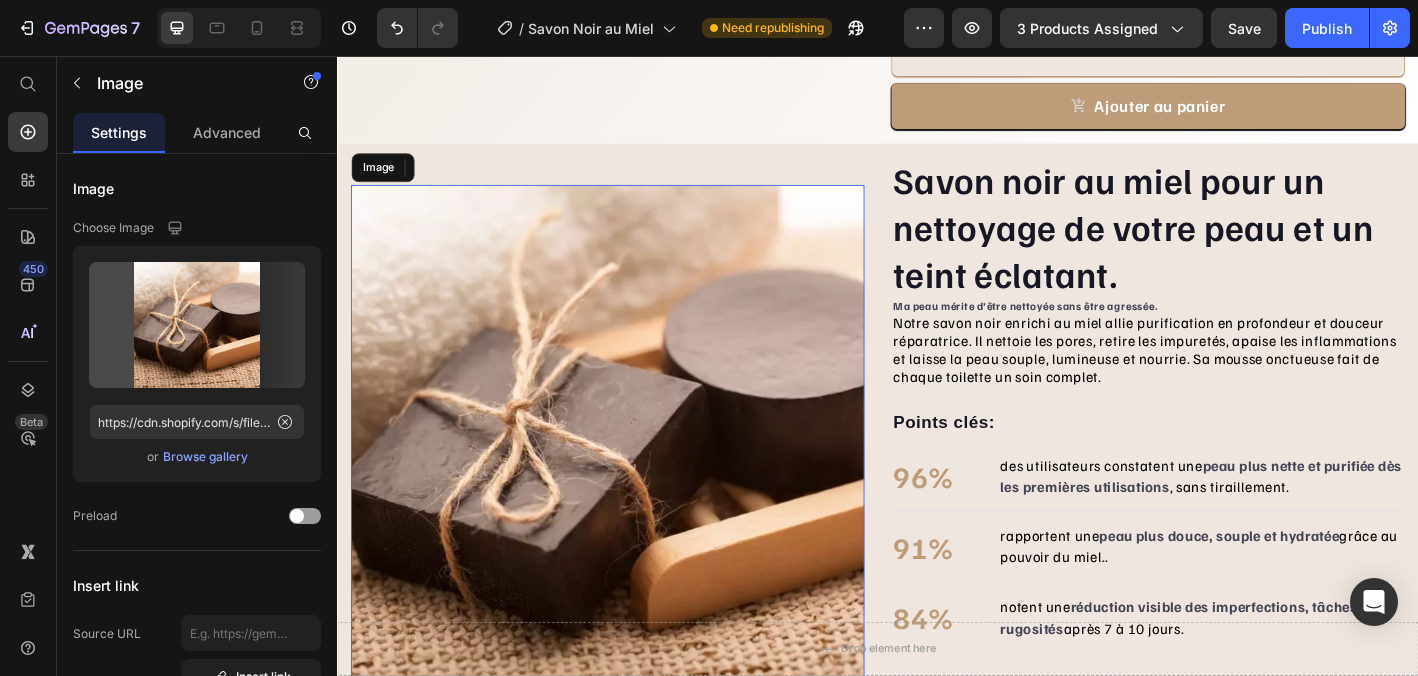 click at bounding box center (637, 484) 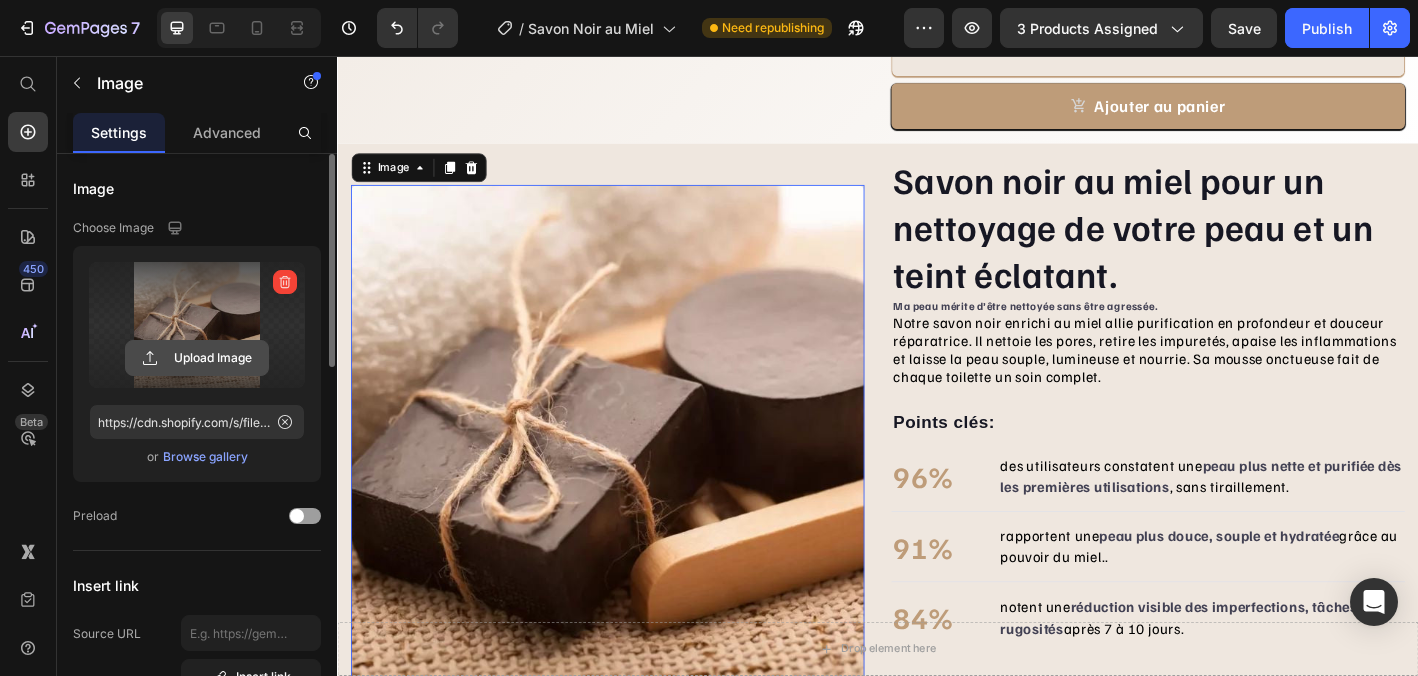 click 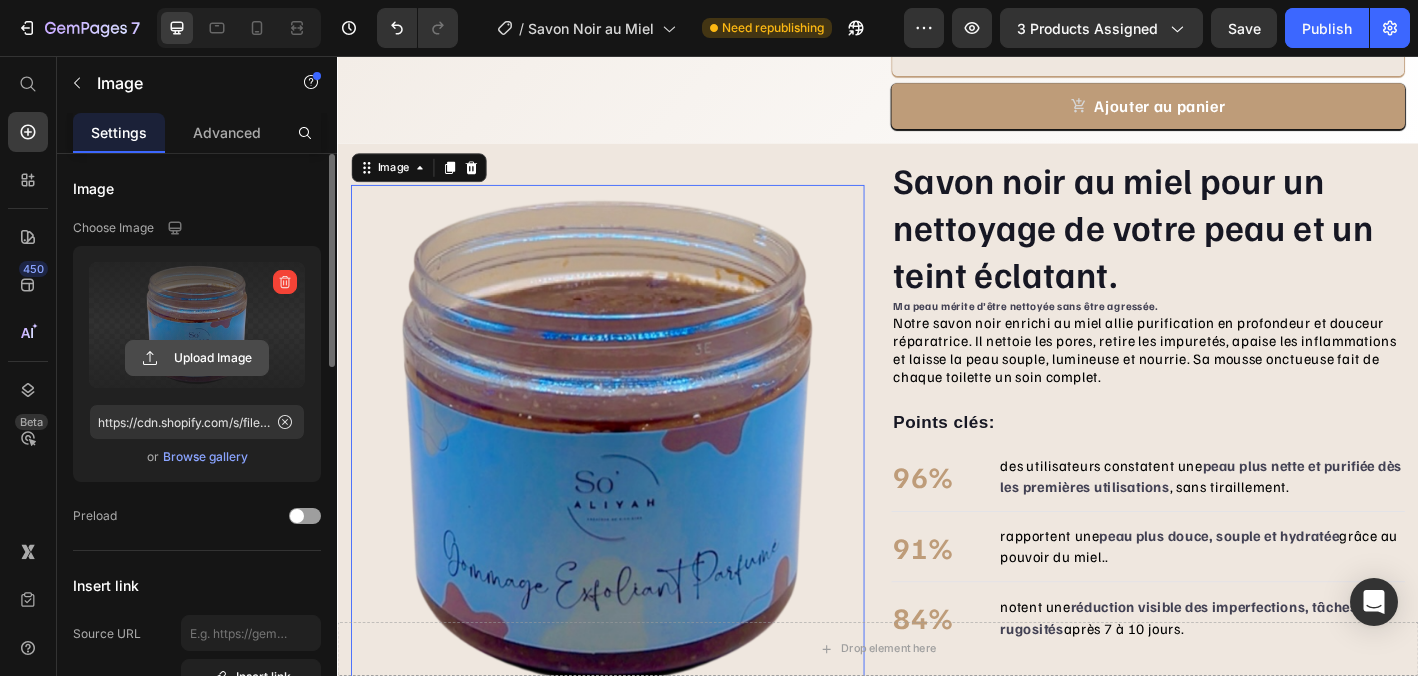 click 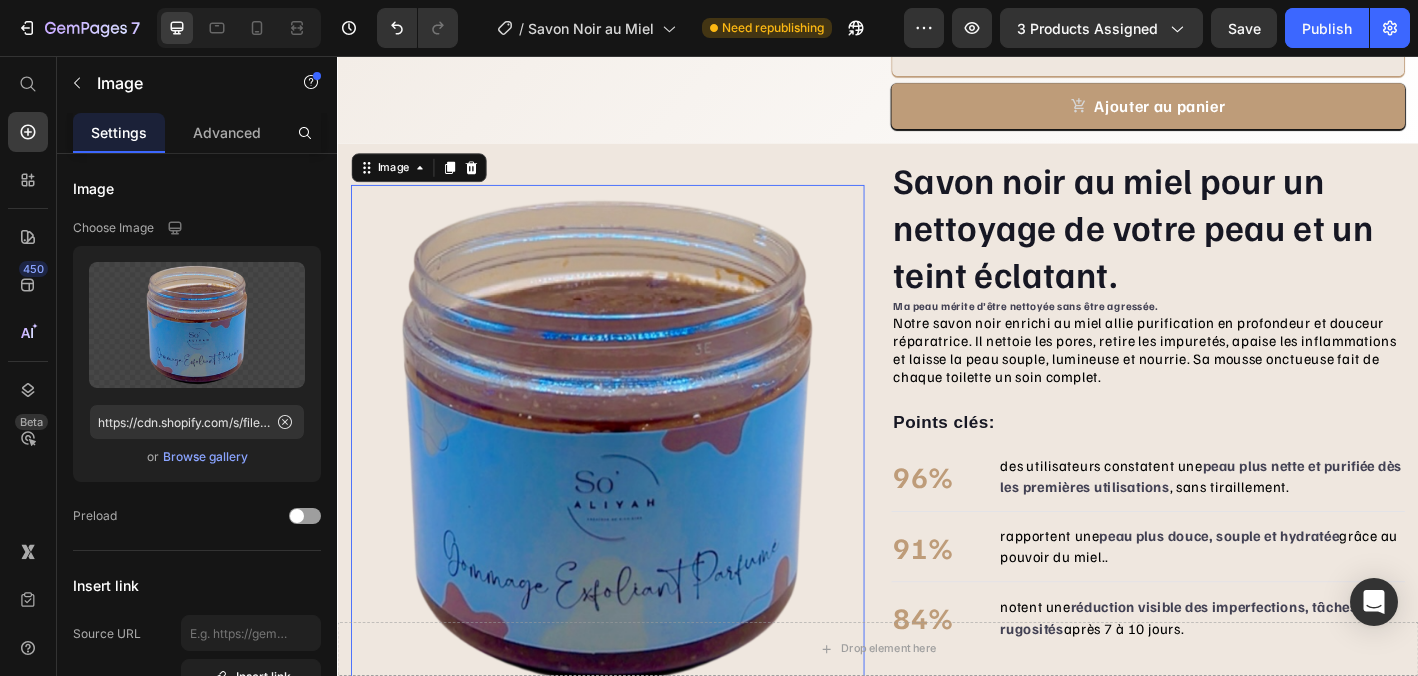 click at bounding box center [637, 484] 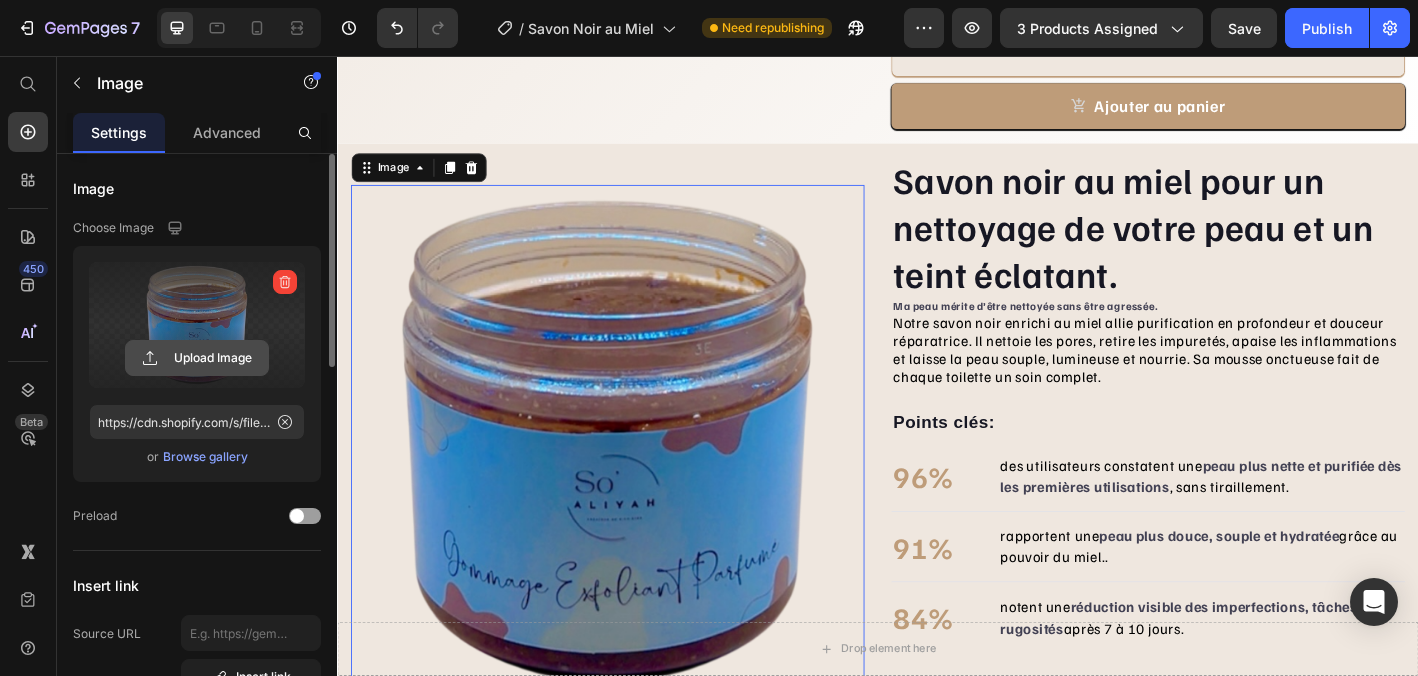 click 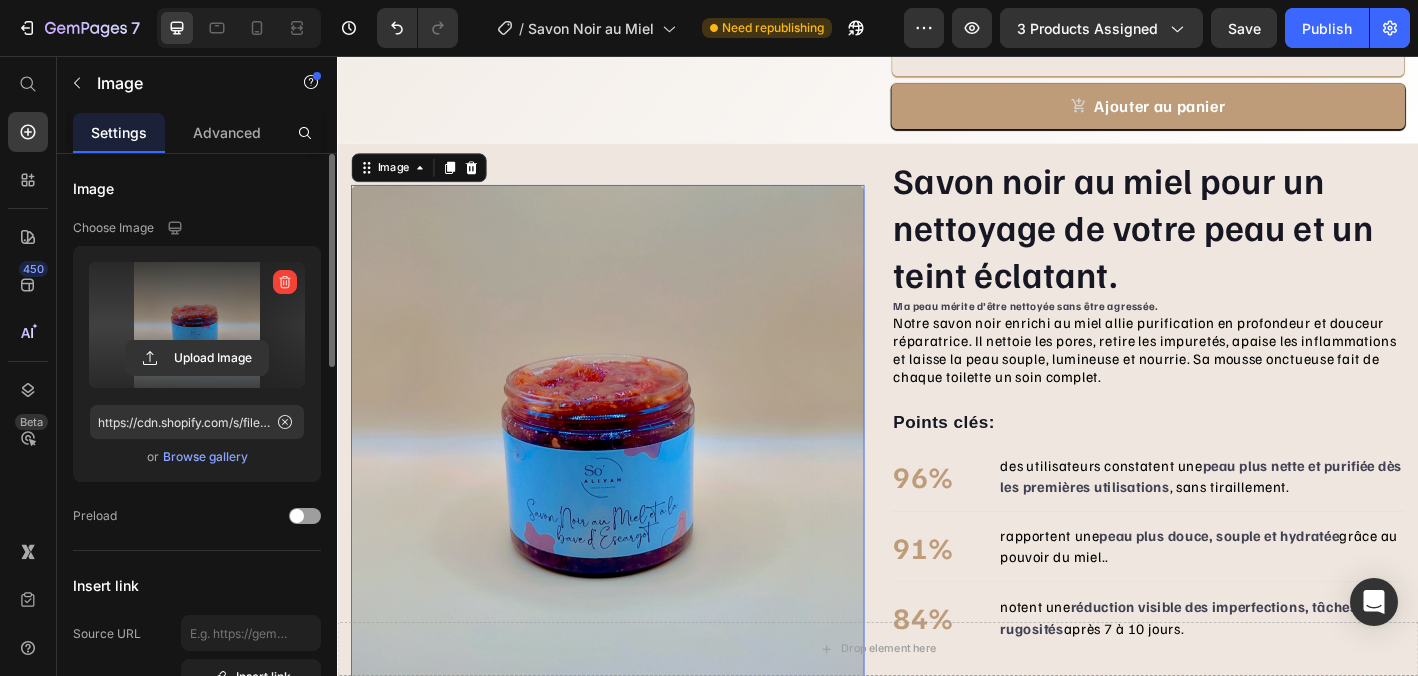 type on "https://cdn.shopify.com/s/files/1/0895/0615/2714/files/gempages_564270153940862117-8769e869-07bb-4fb5-ae84-0fc69a82821a.jpg" 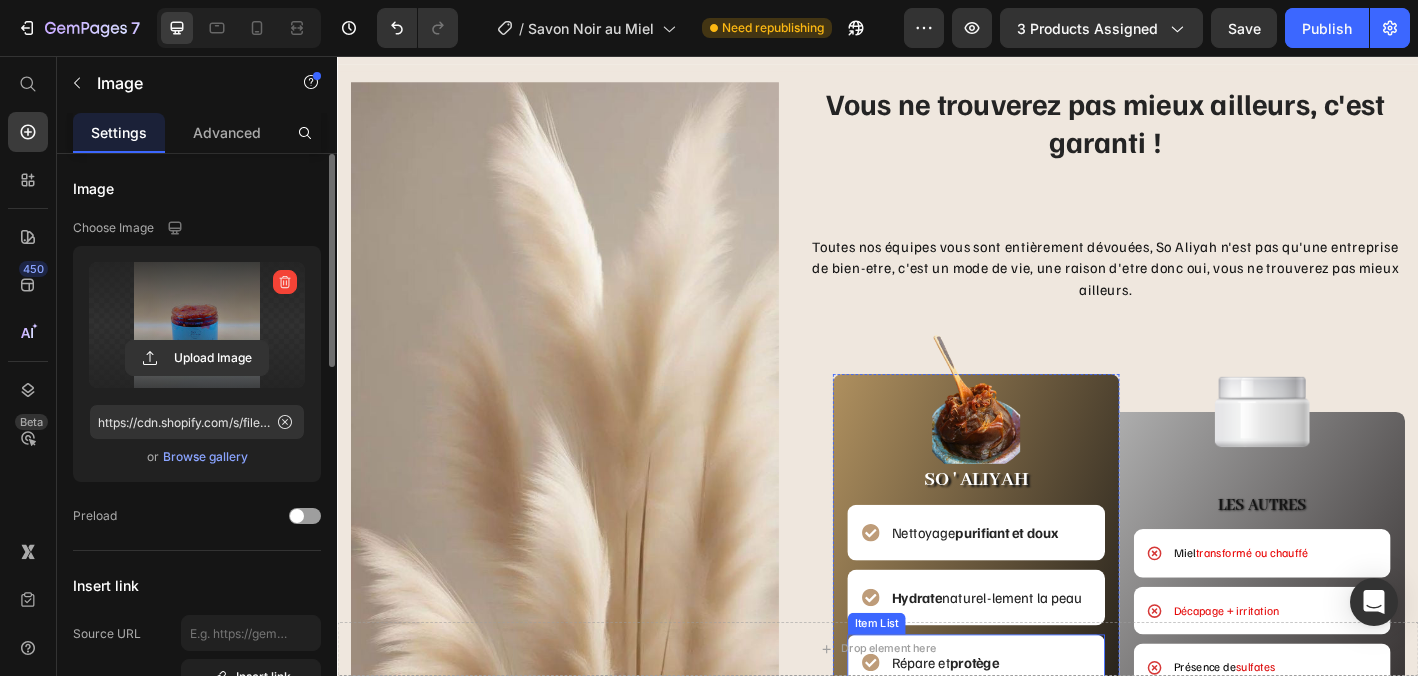 scroll, scrollTop: 1450, scrollLeft: 0, axis: vertical 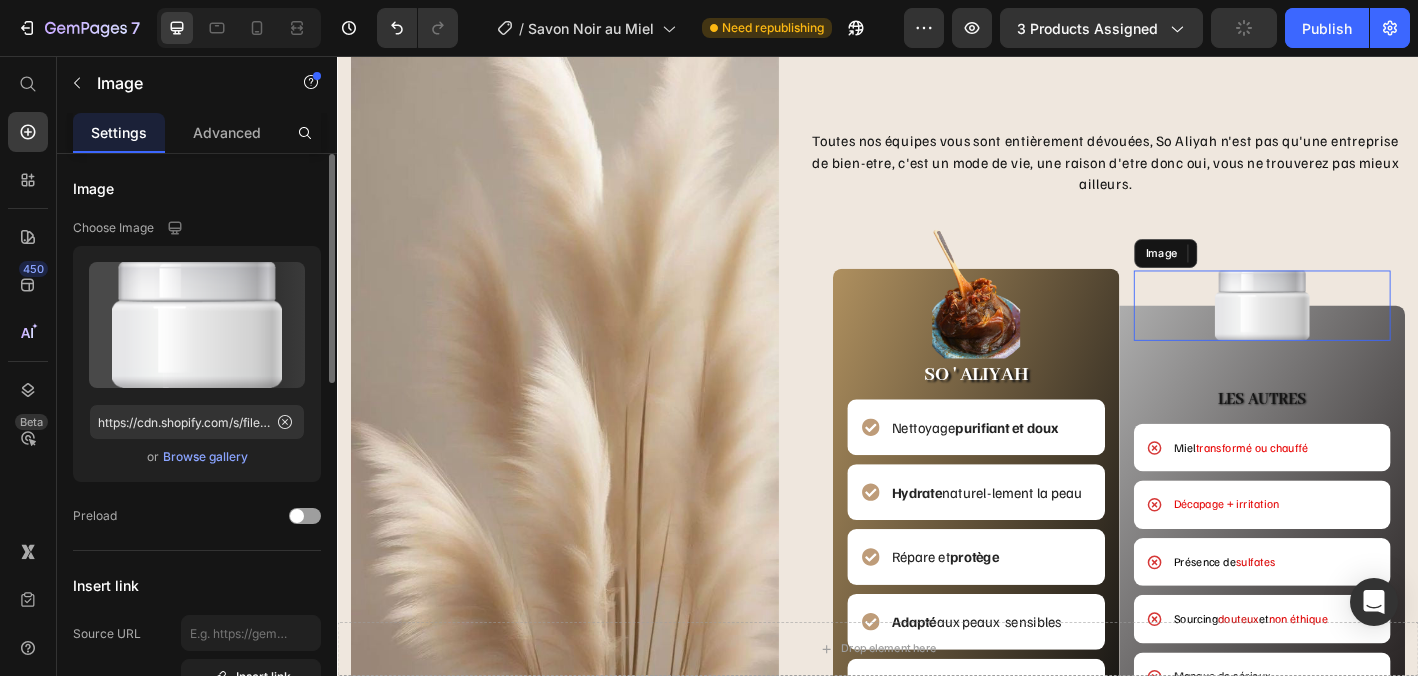 click at bounding box center [1364, 333] 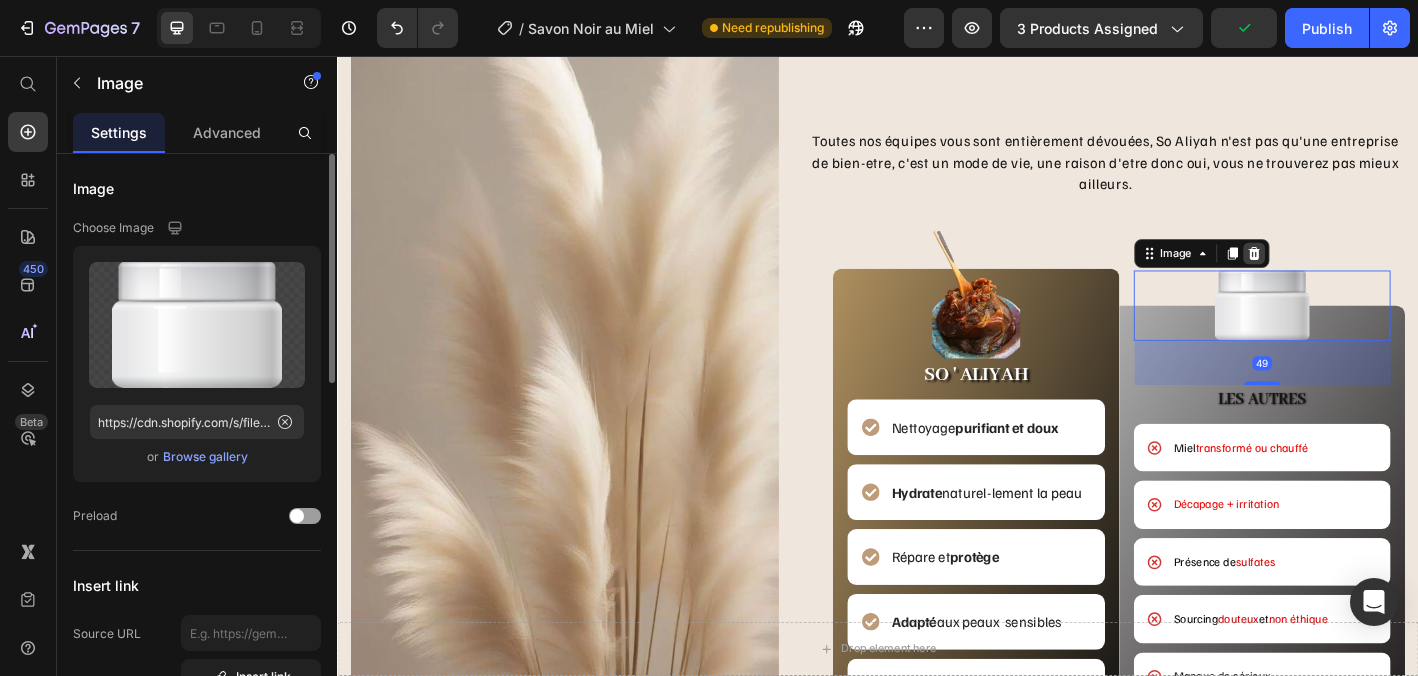 click at bounding box center [1354, 275] 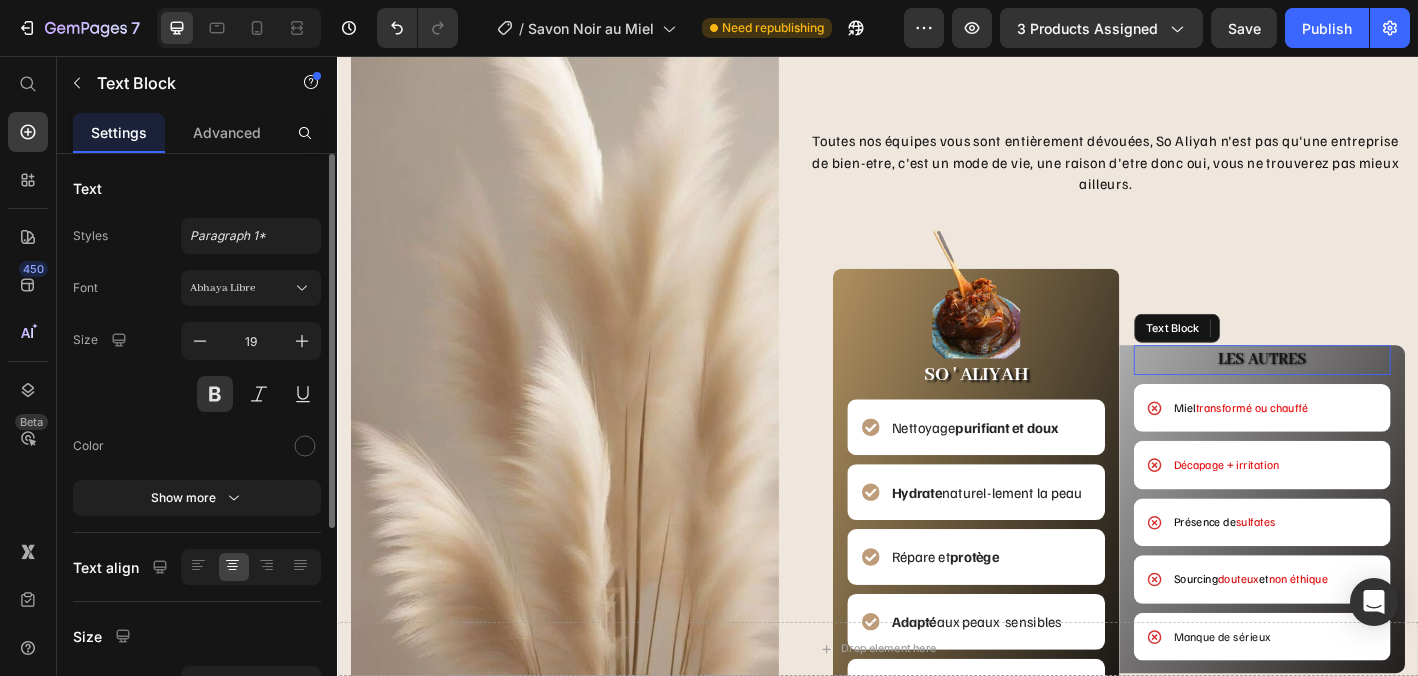 click on "LES AUTRES" at bounding box center (1364, 393) 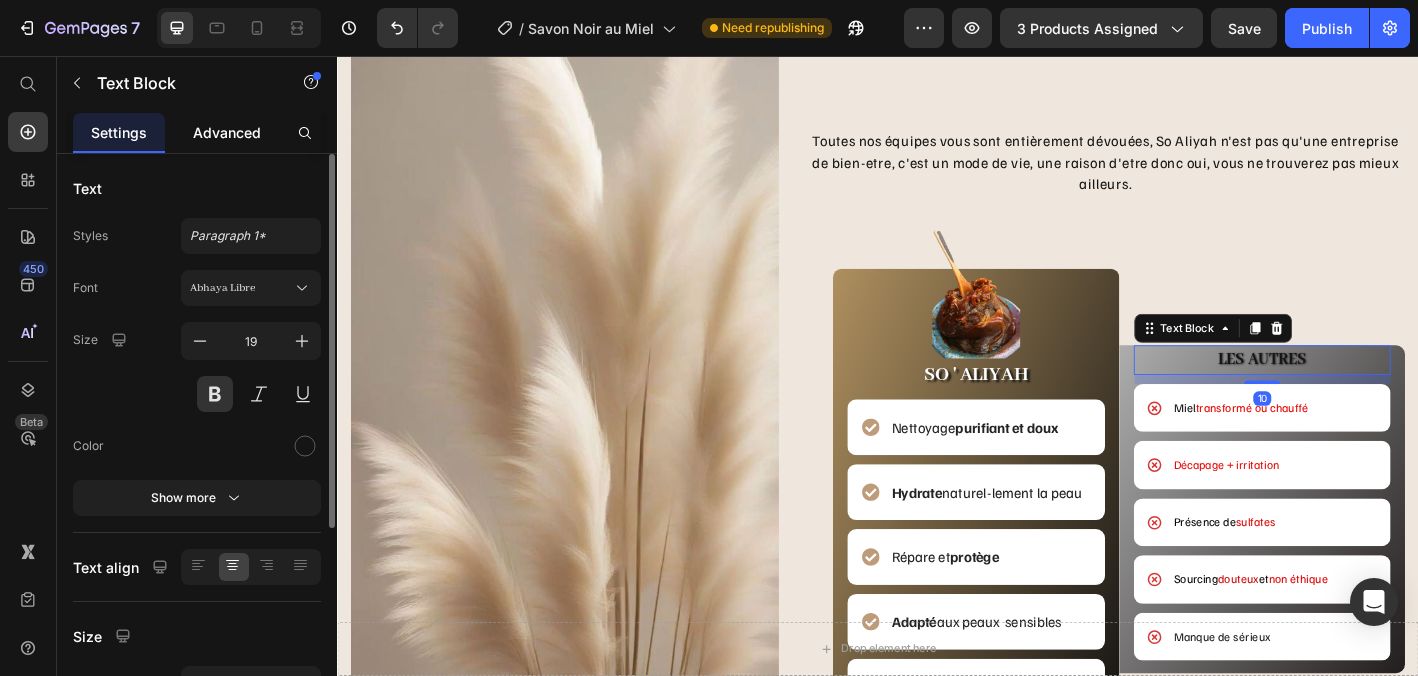 click on "Advanced" at bounding box center (227, 132) 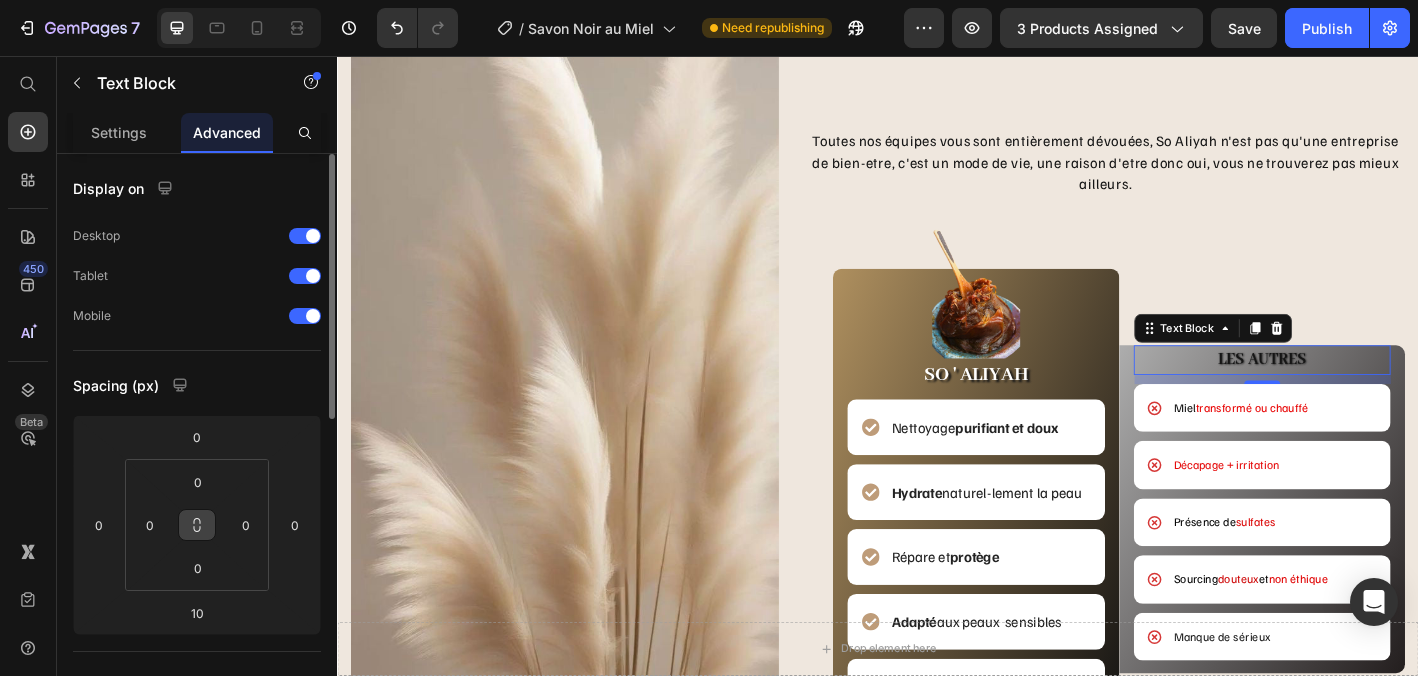 click 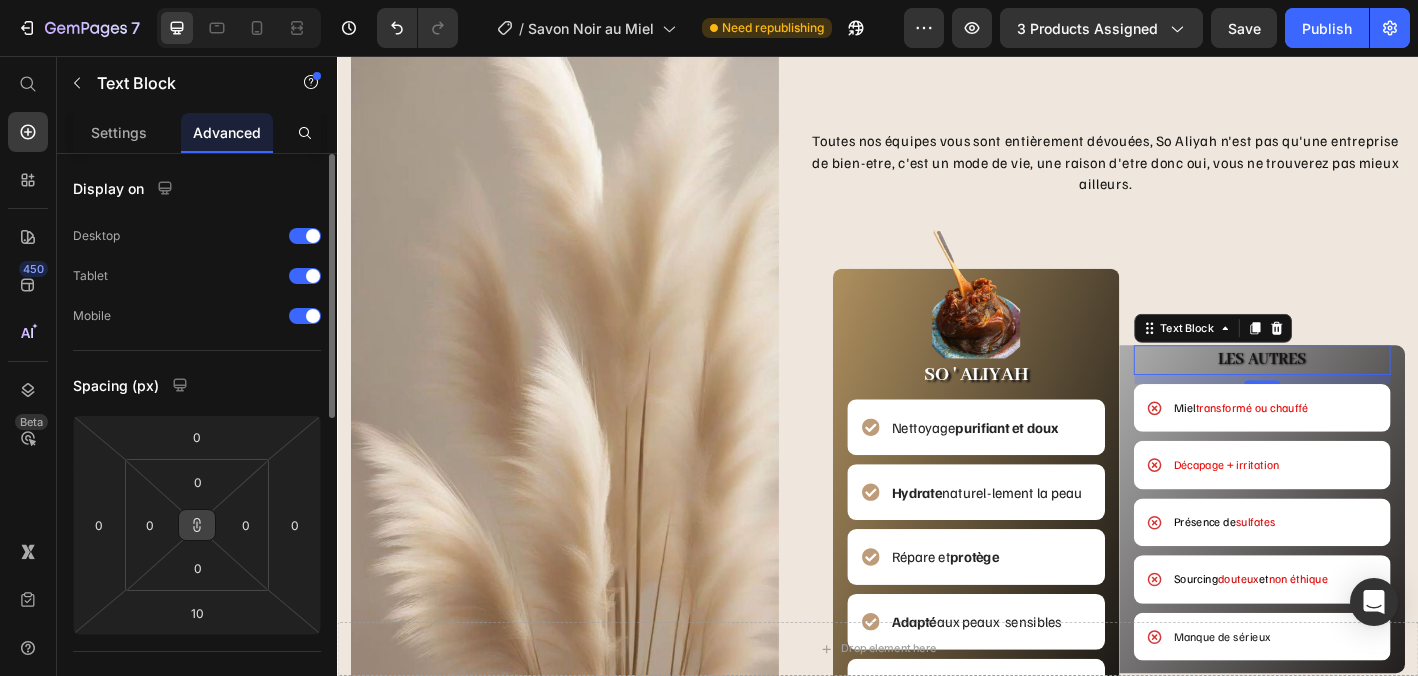 click 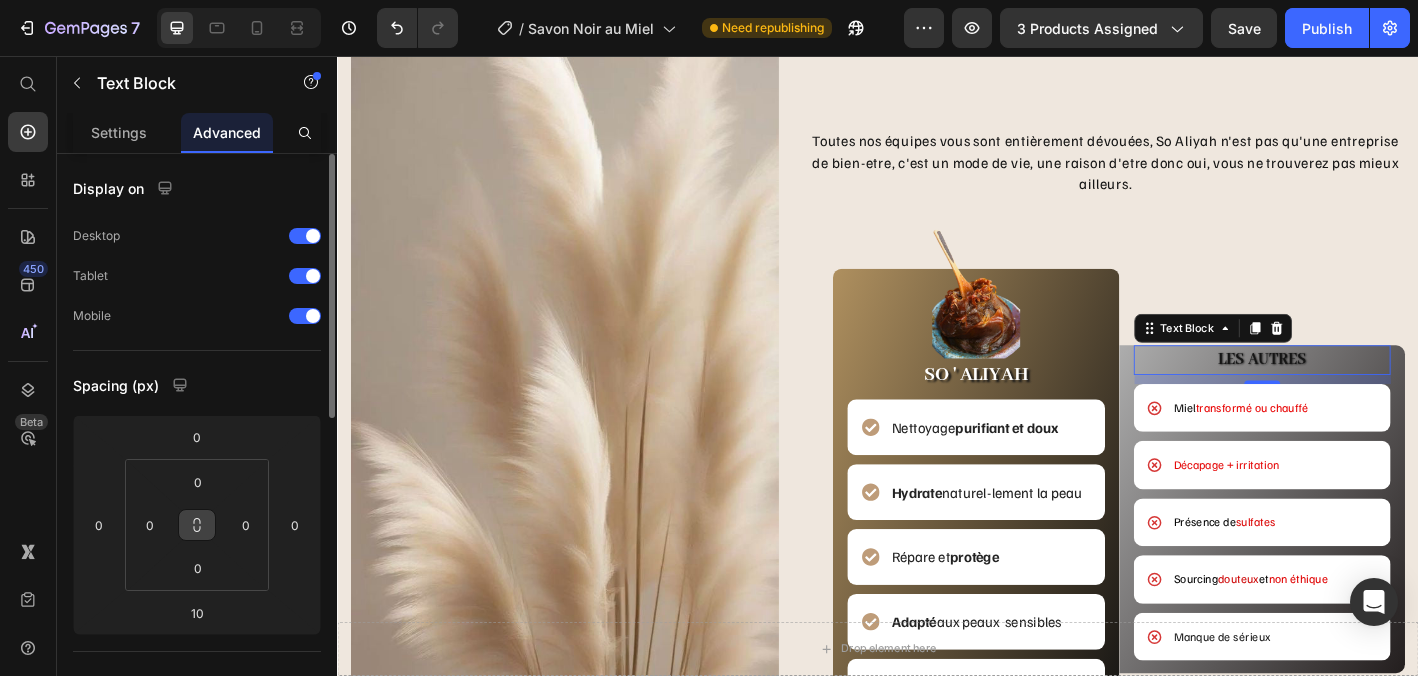 click at bounding box center (197, 525) 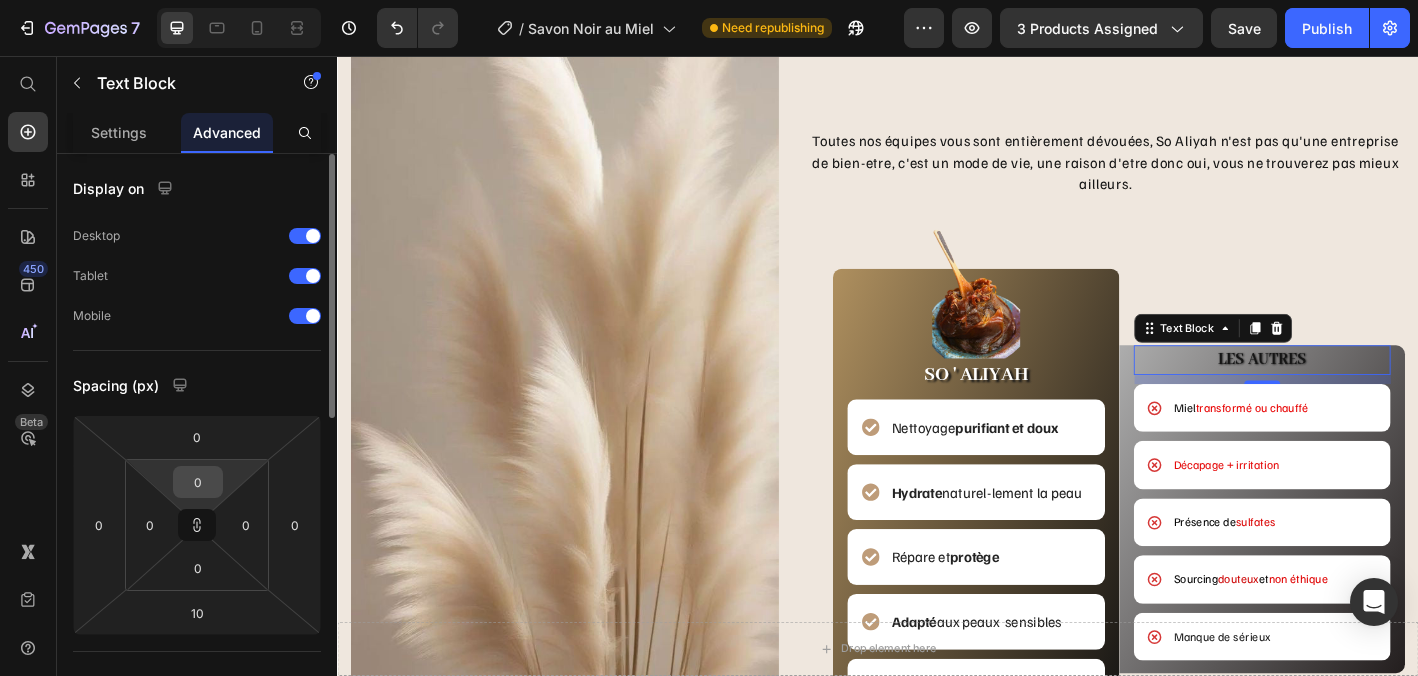 click on "0" at bounding box center [198, 482] 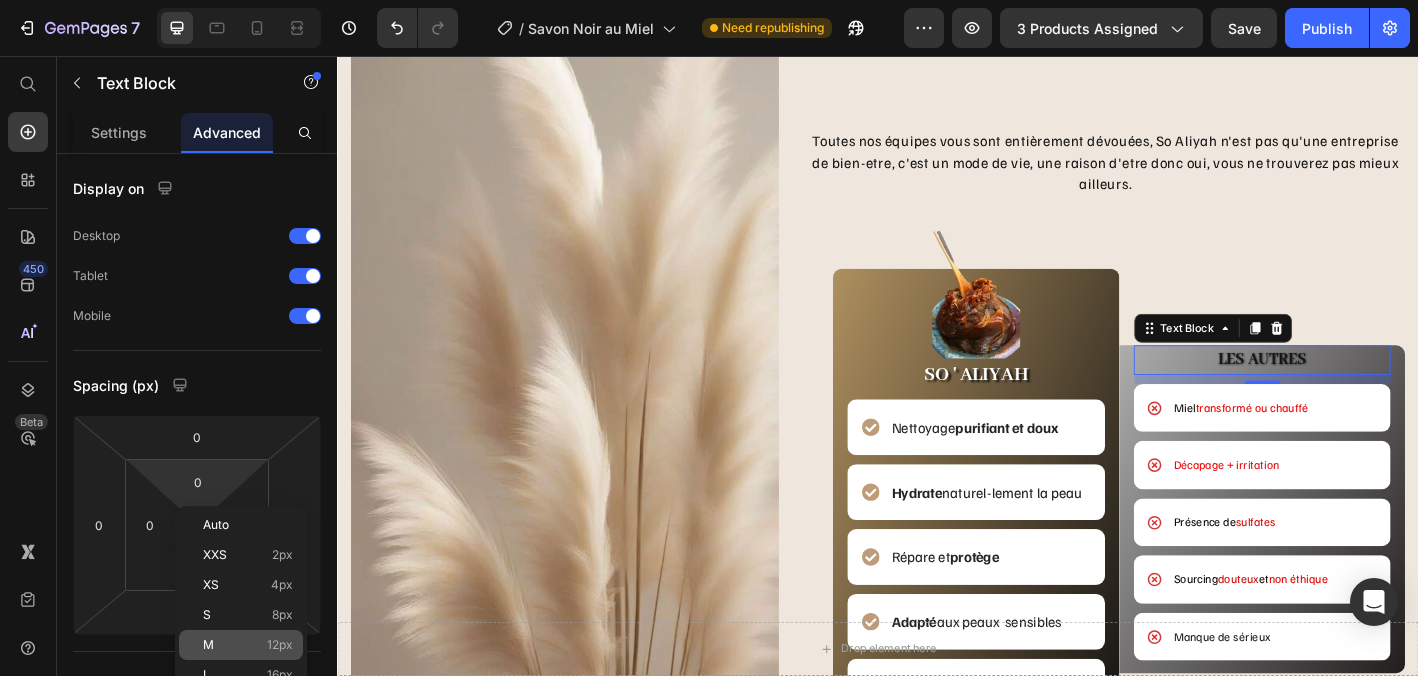 click on "M 12px" 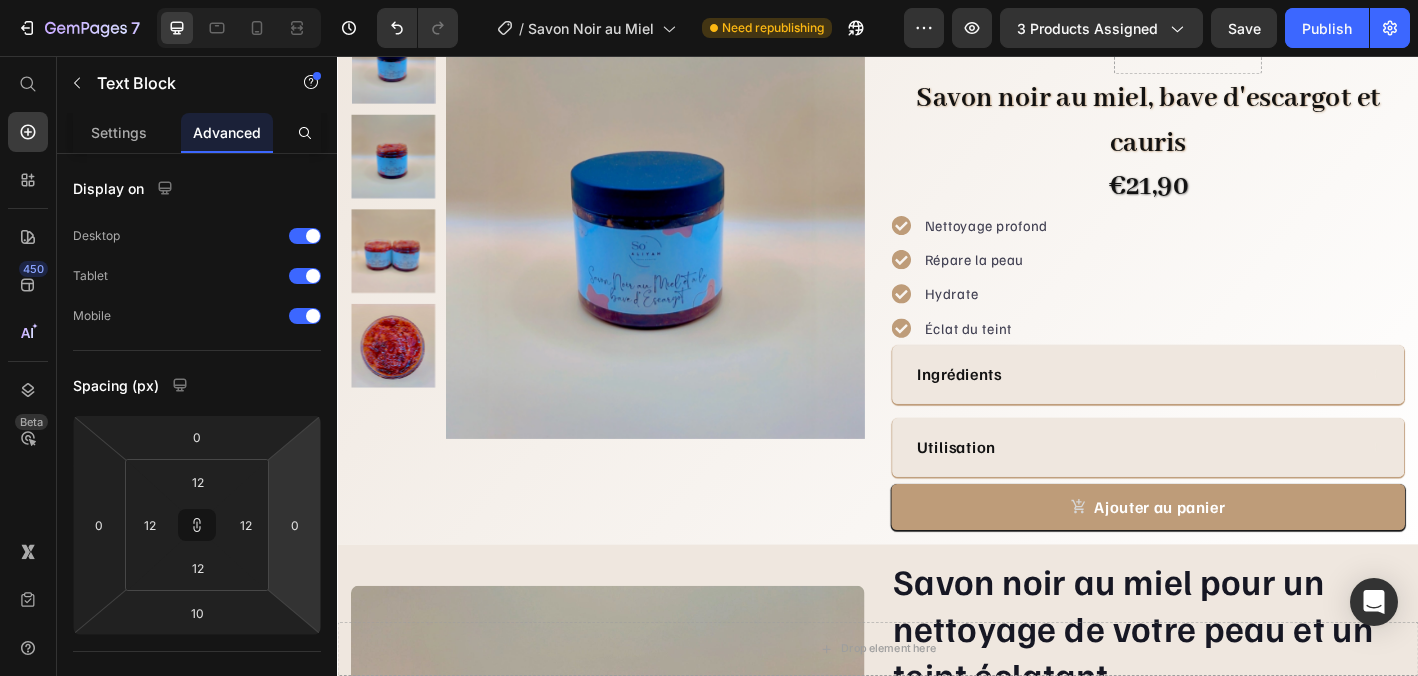 scroll, scrollTop: 135, scrollLeft: 0, axis: vertical 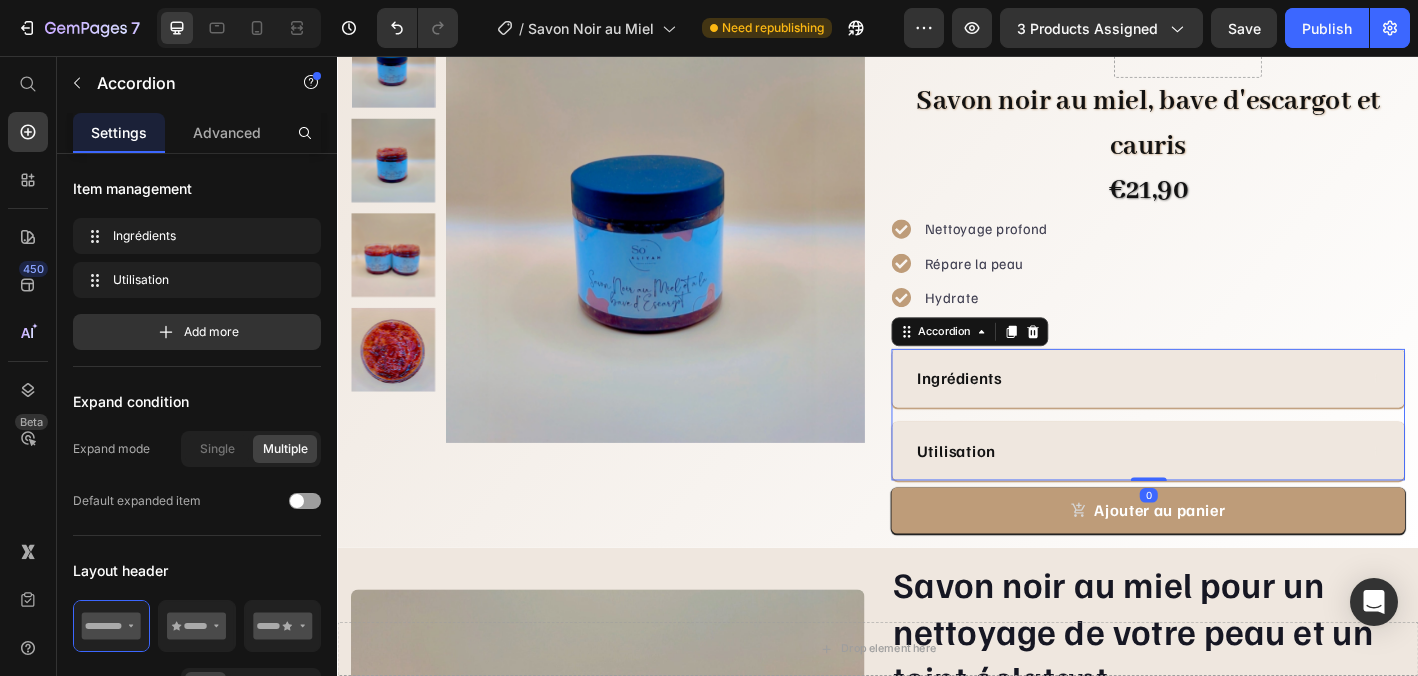click on "Utilisation" at bounding box center (1222, 494) 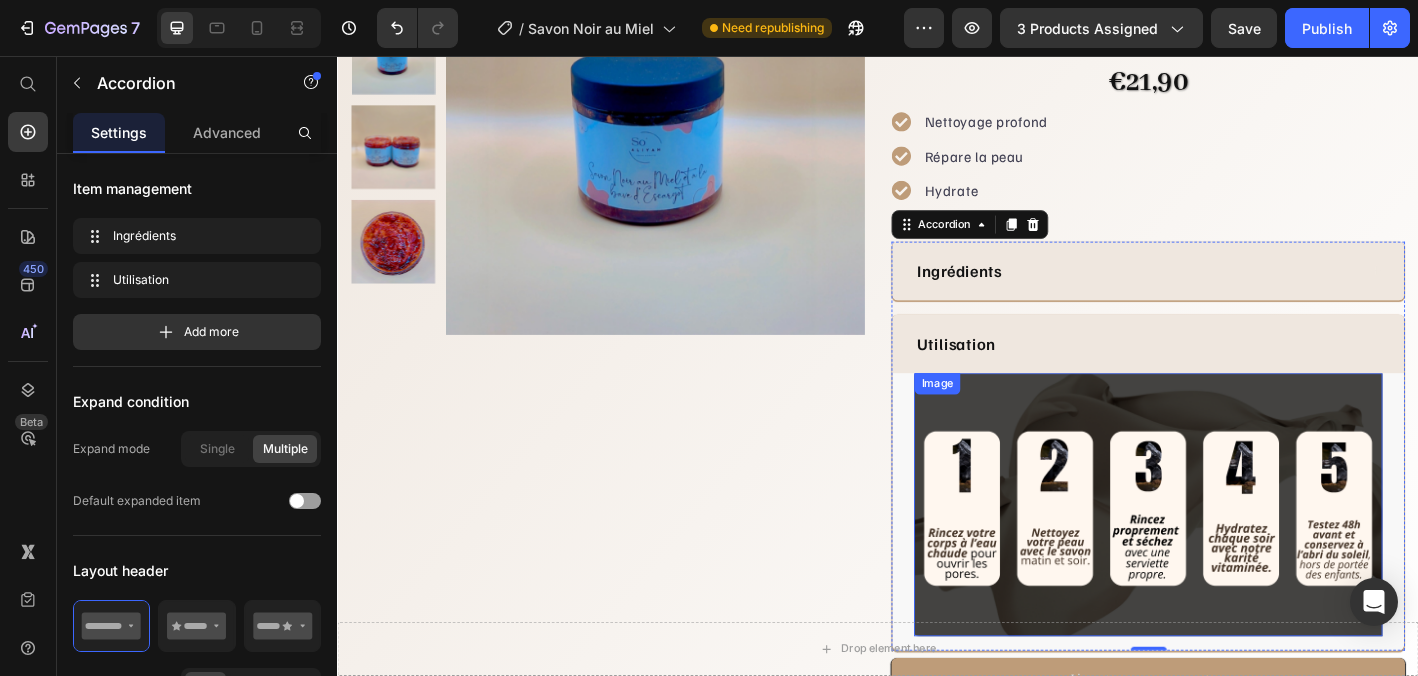 scroll, scrollTop: 253, scrollLeft: 0, axis: vertical 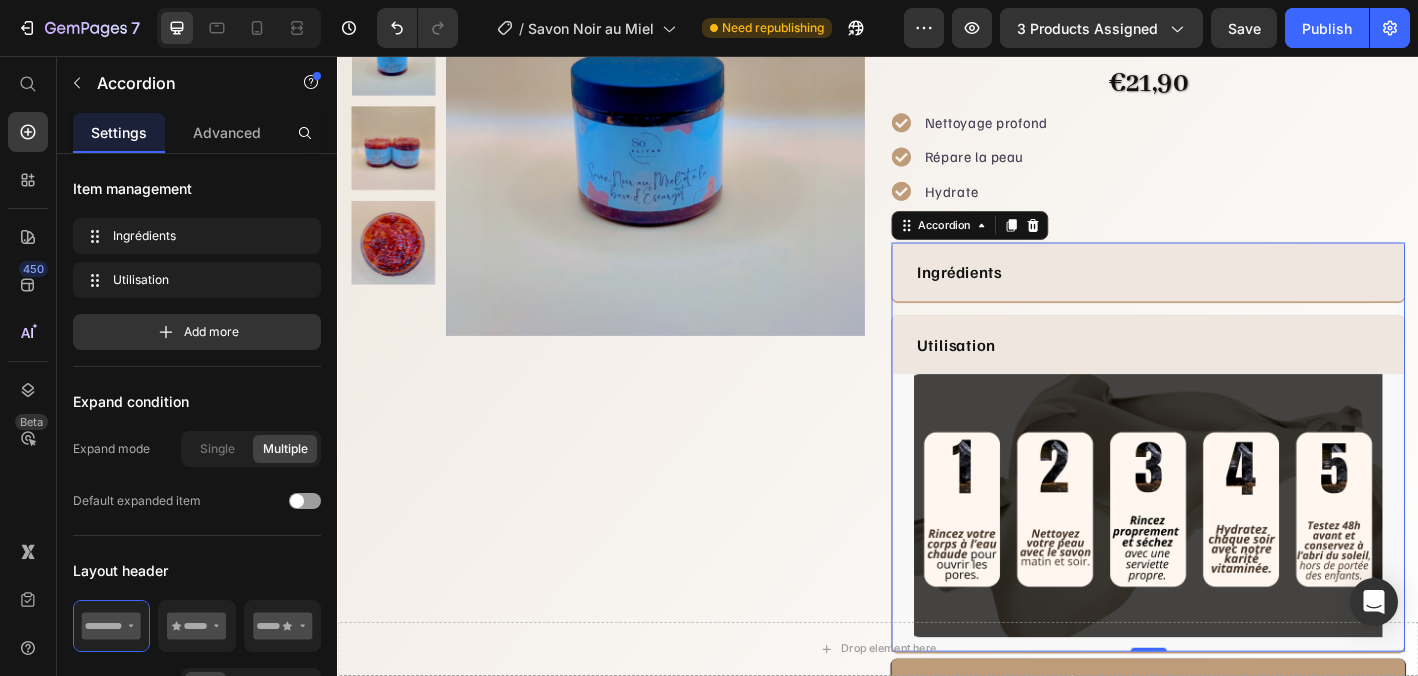 click on "Utilisation" at bounding box center [1222, 376] 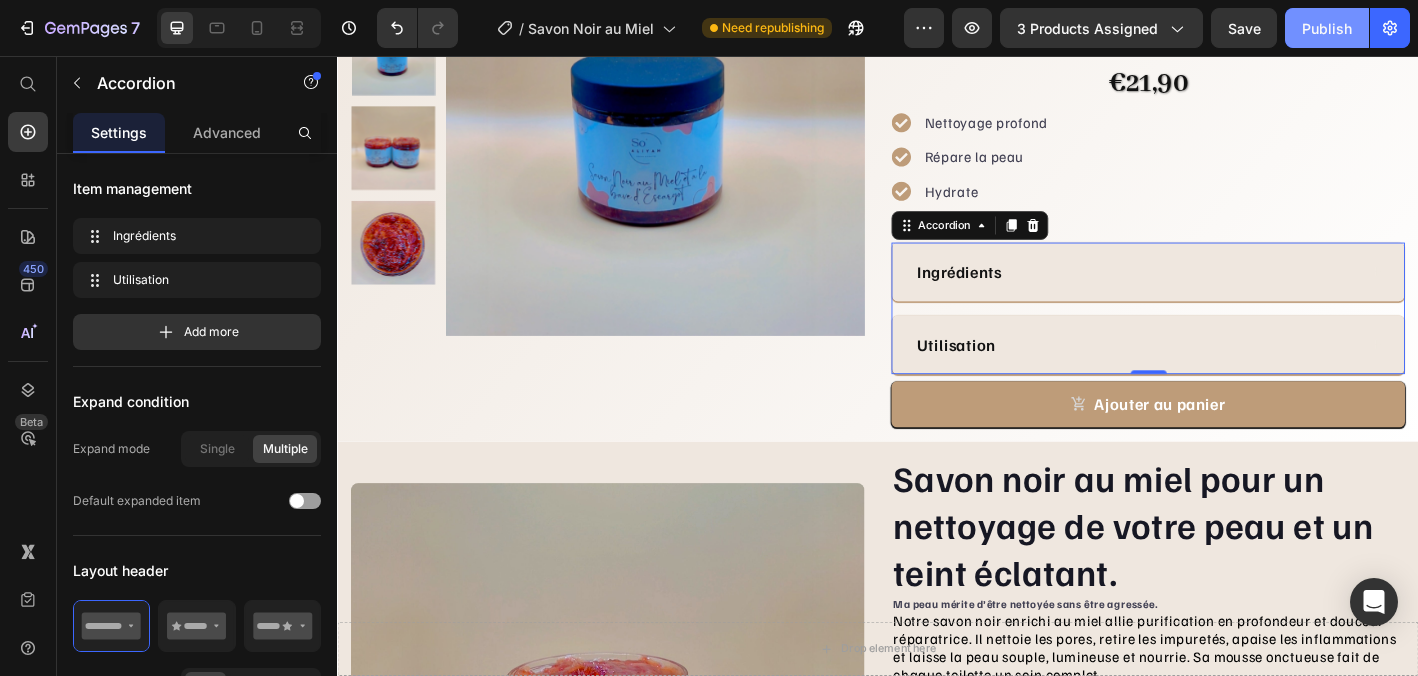 click on "Publish" 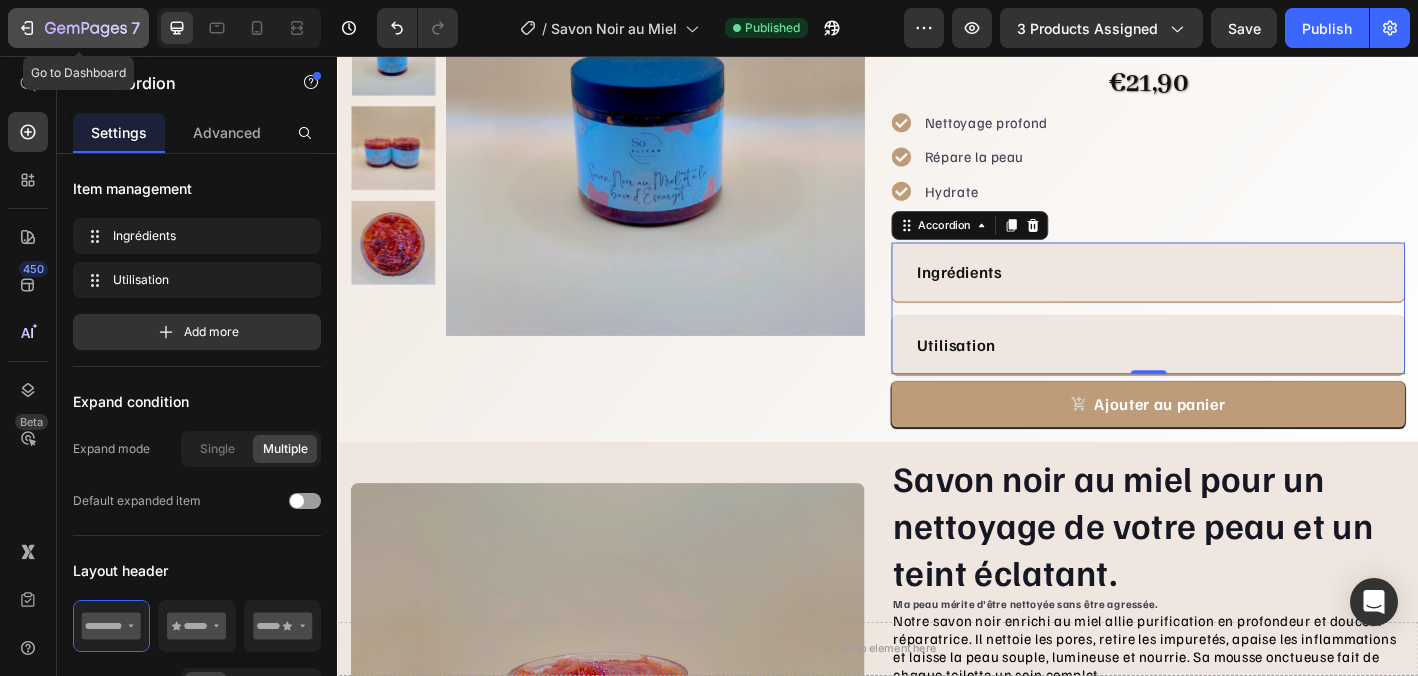 click on "7" 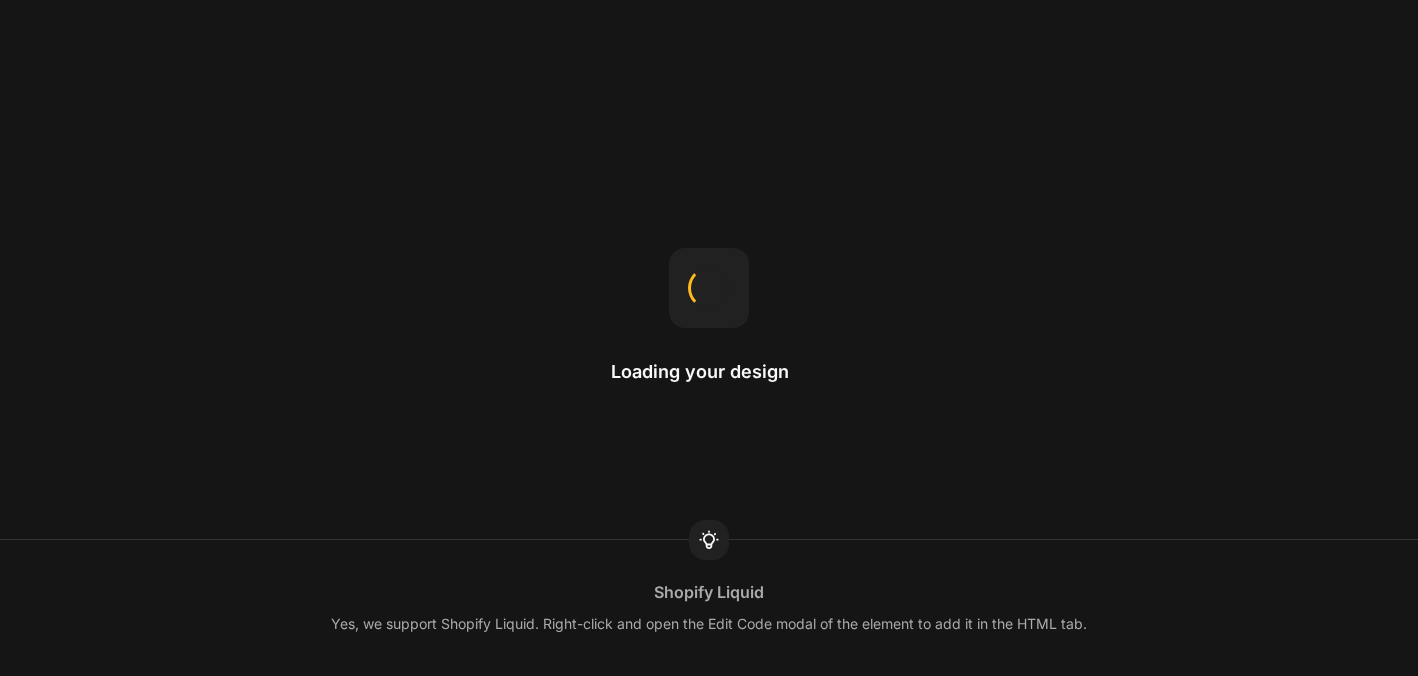 scroll, scrollTop: 0, scrollLeft: 0, axis: both 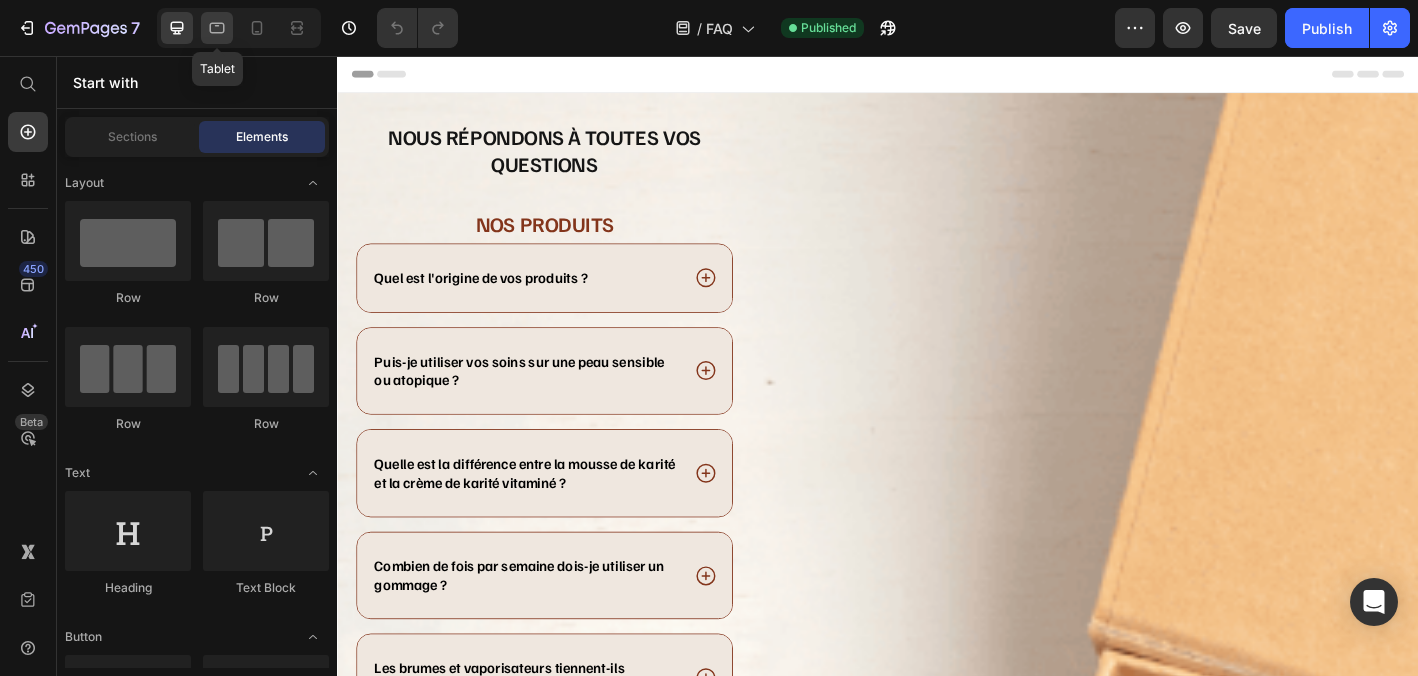 click 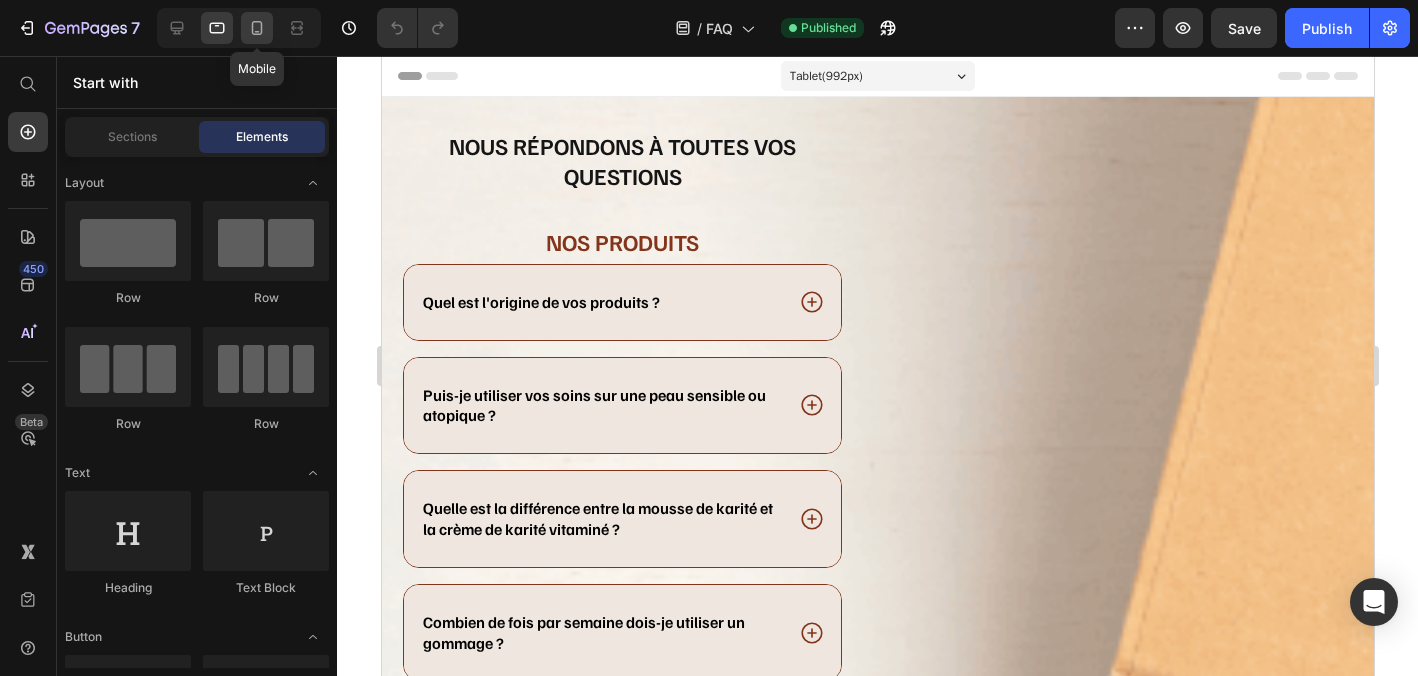 click 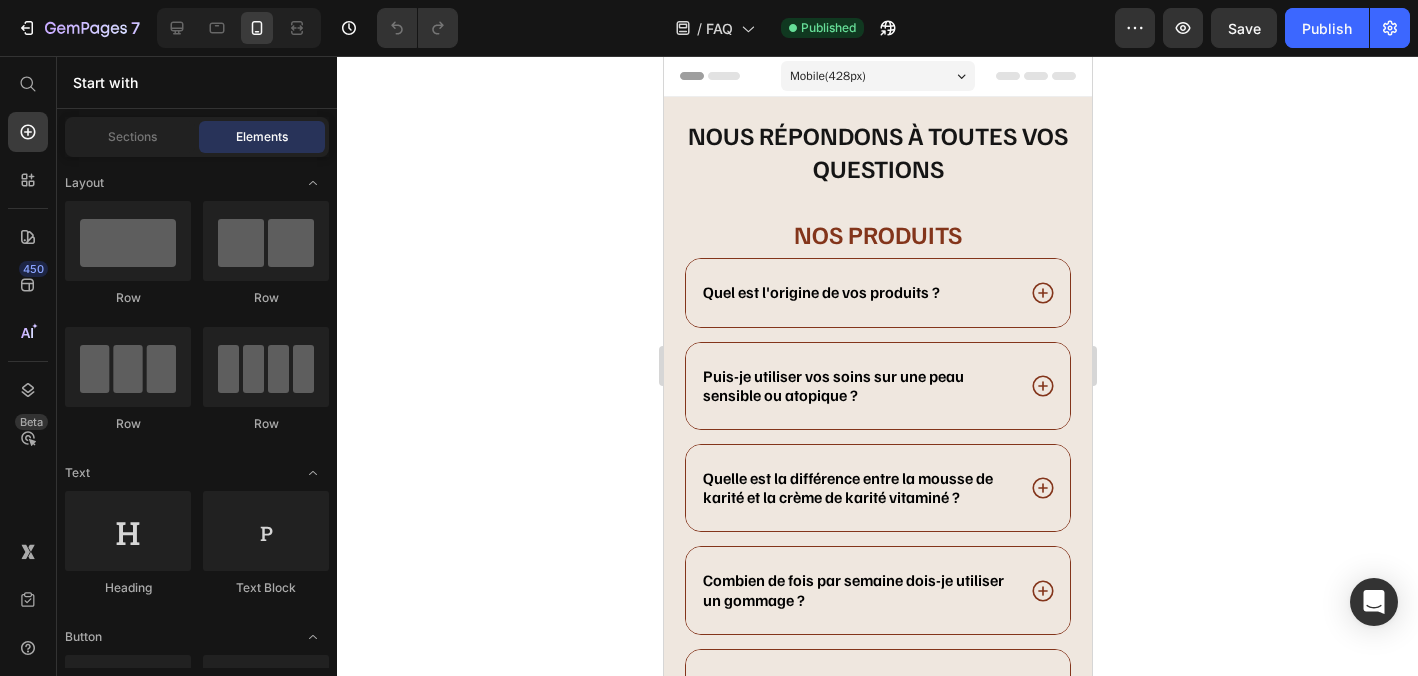 scroll, scrollTop: 0, scrollLeft: 0, axis: both 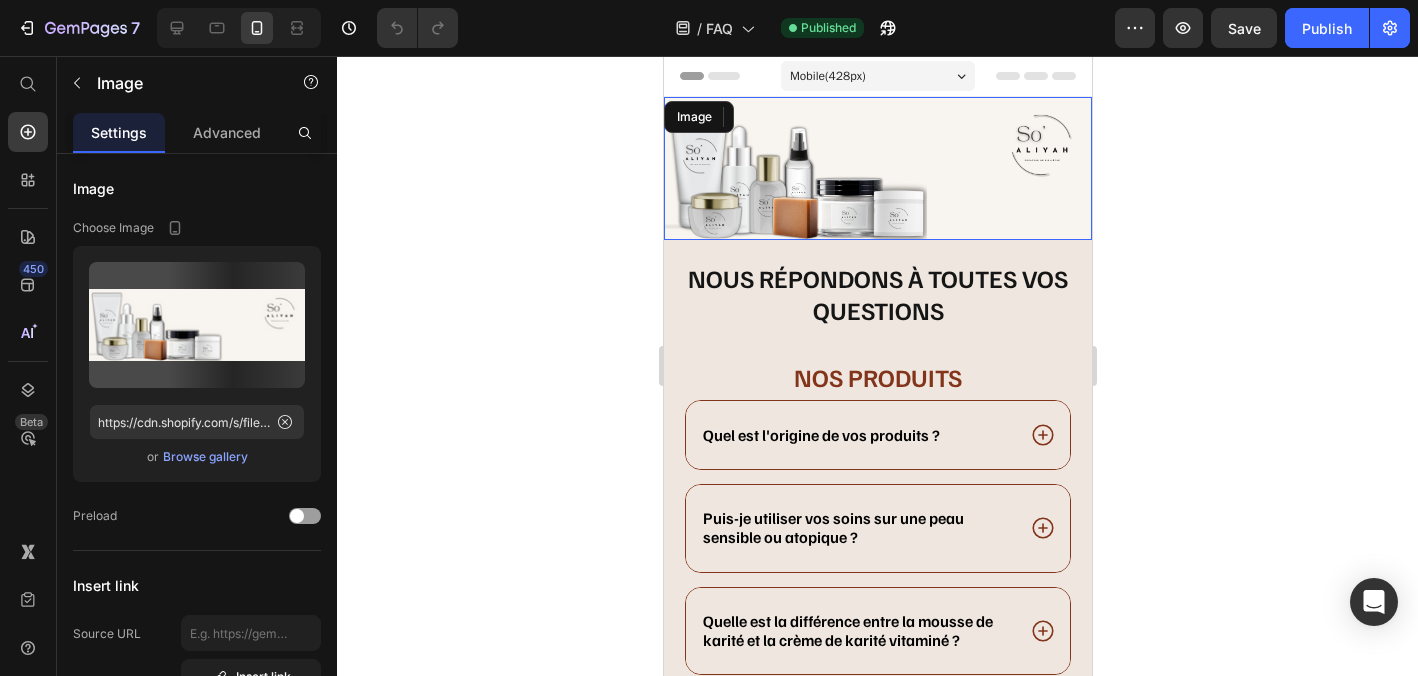 click at bounding box center (877, 168) 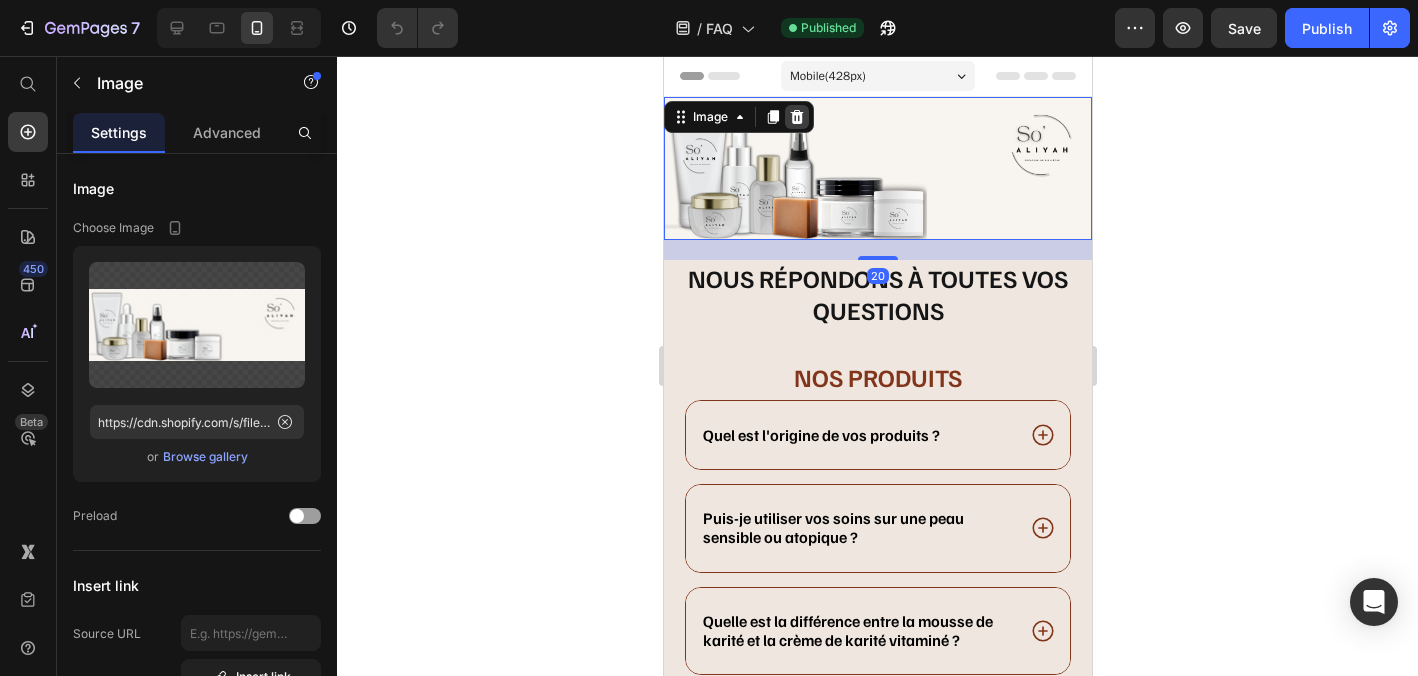 click at bounding box center (796, 117) 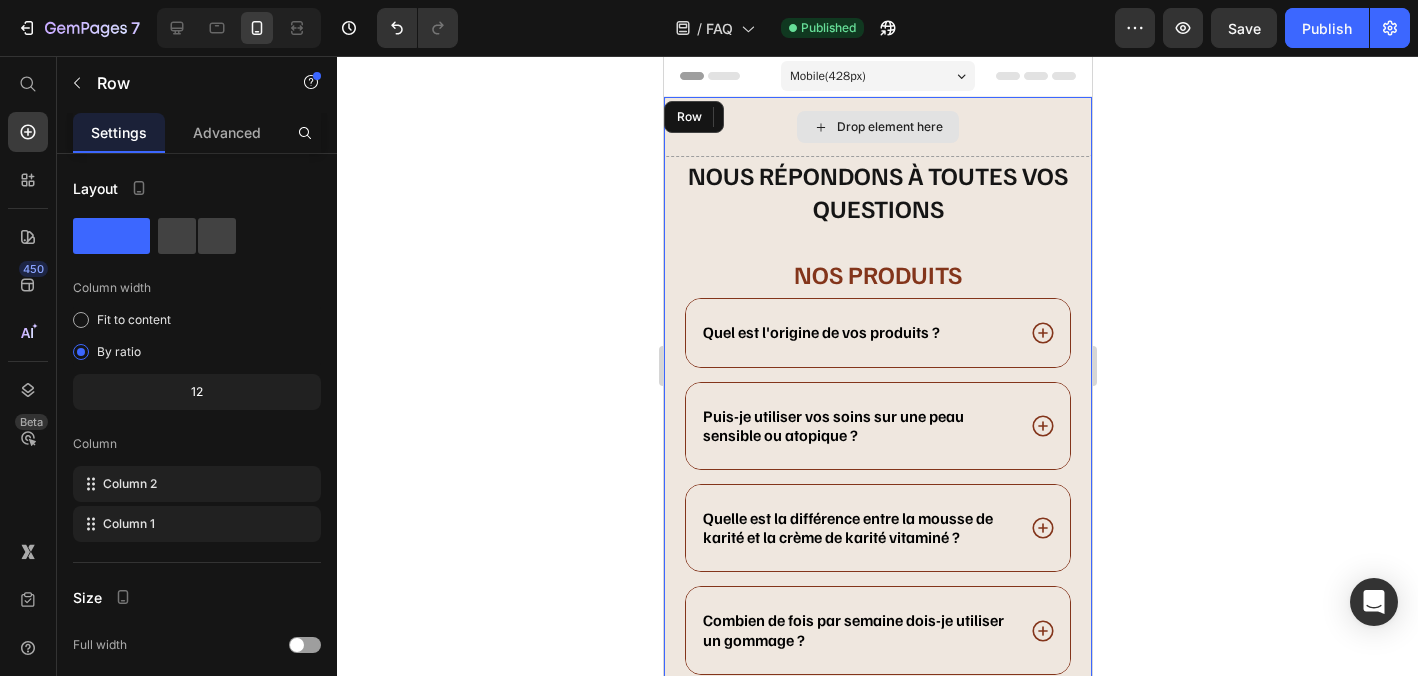click on "Drop element here" at bounding box center [877, 127] 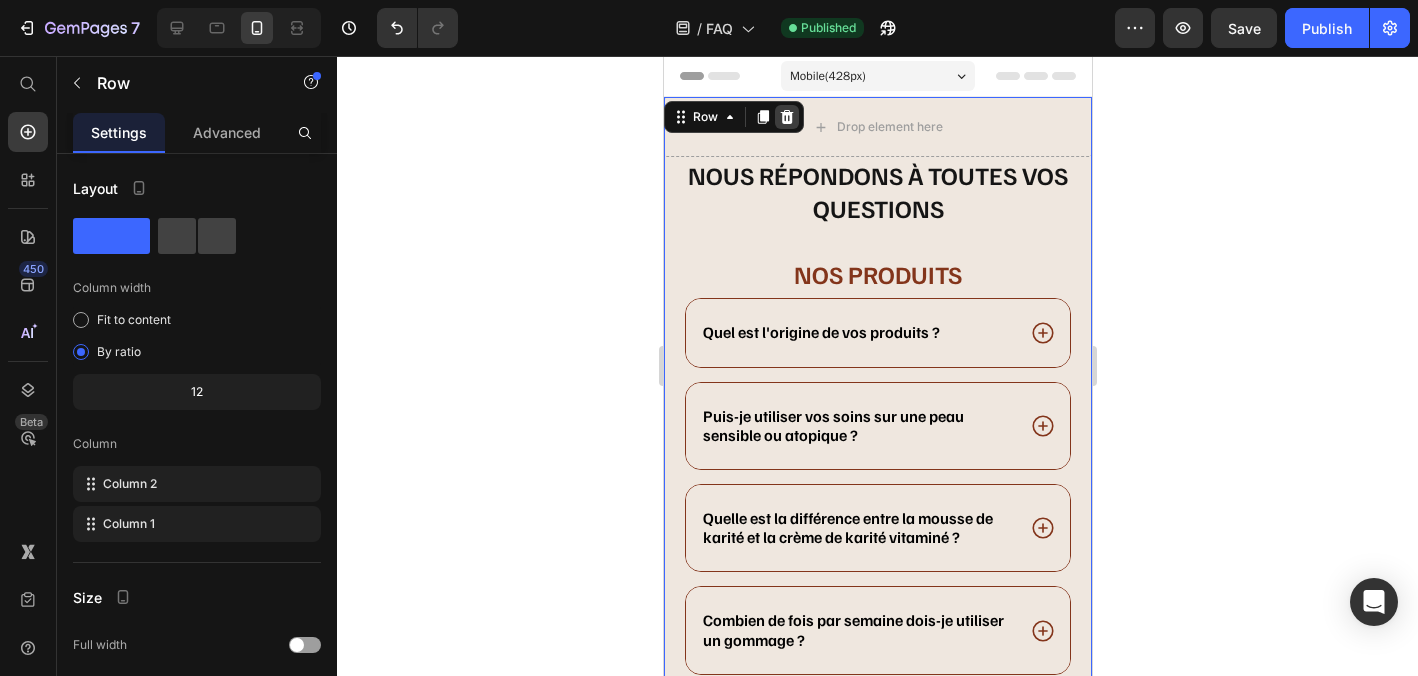 click at bounding box center [786, 117] 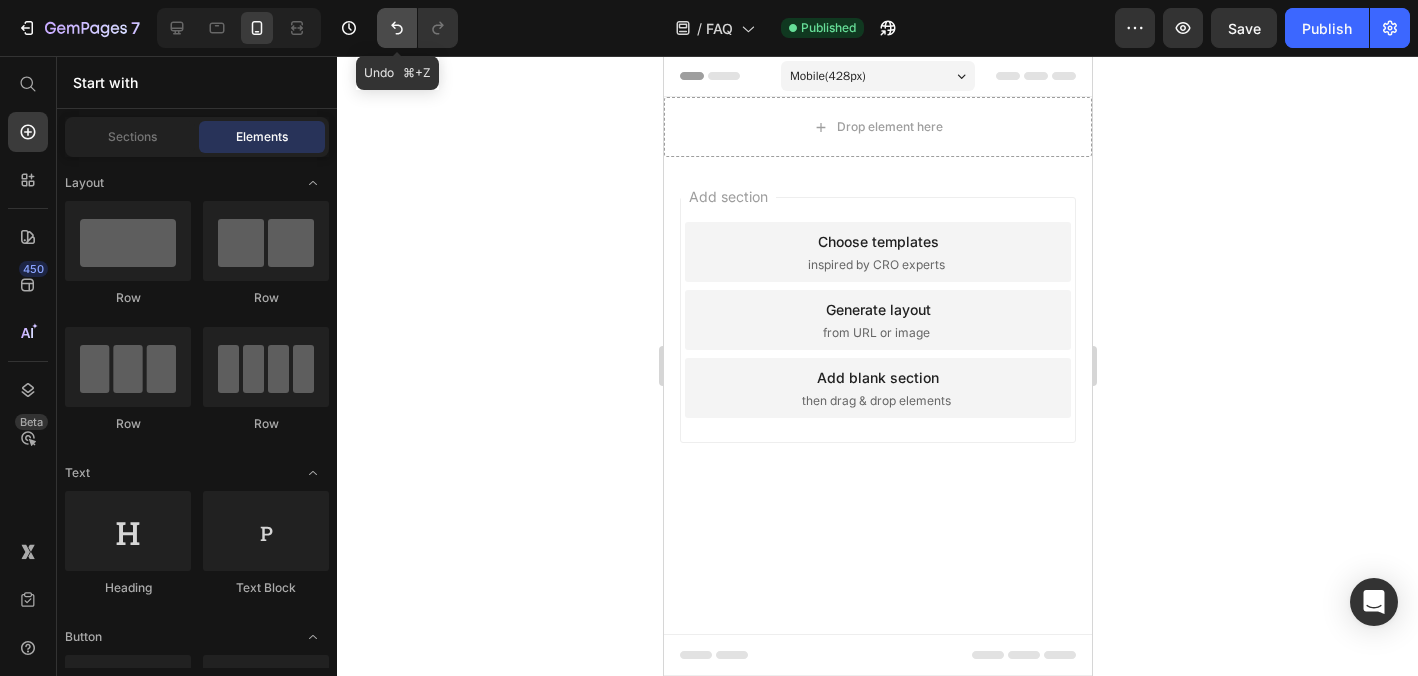 click 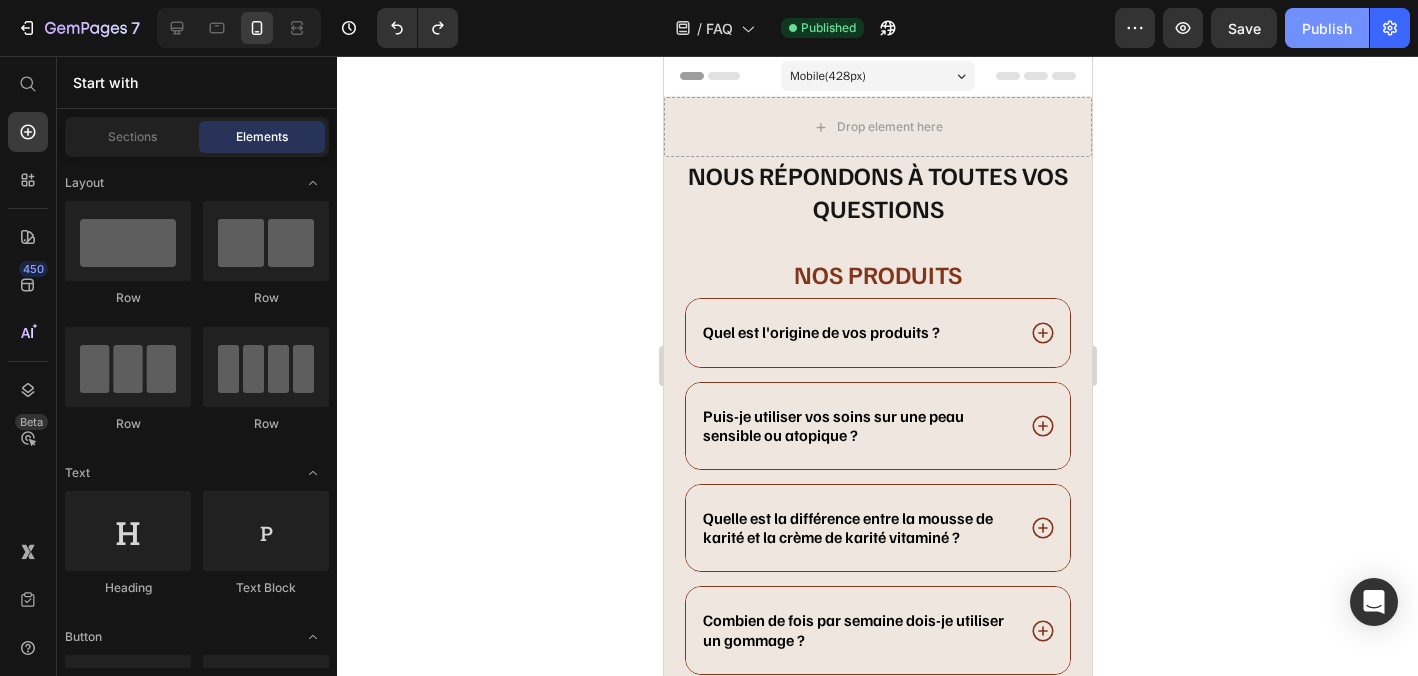 click on "Publish" at bounding box center [1327, 28] 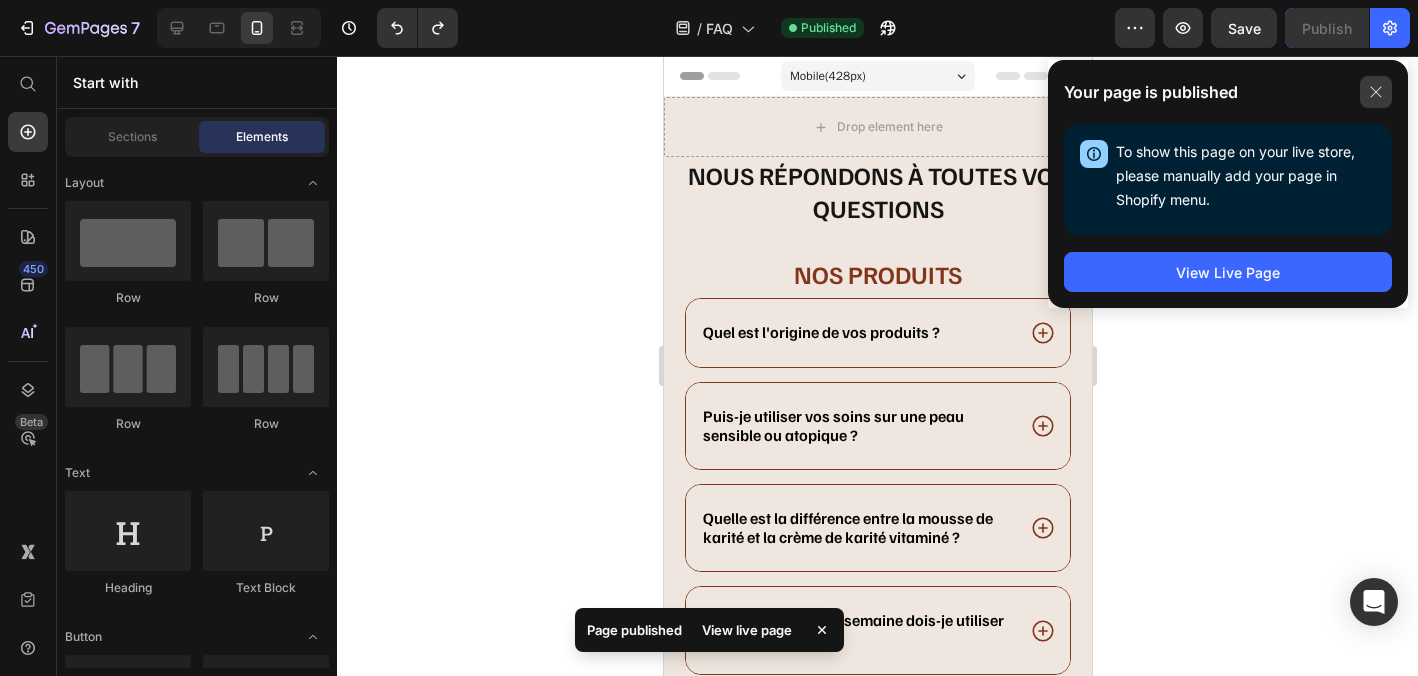click 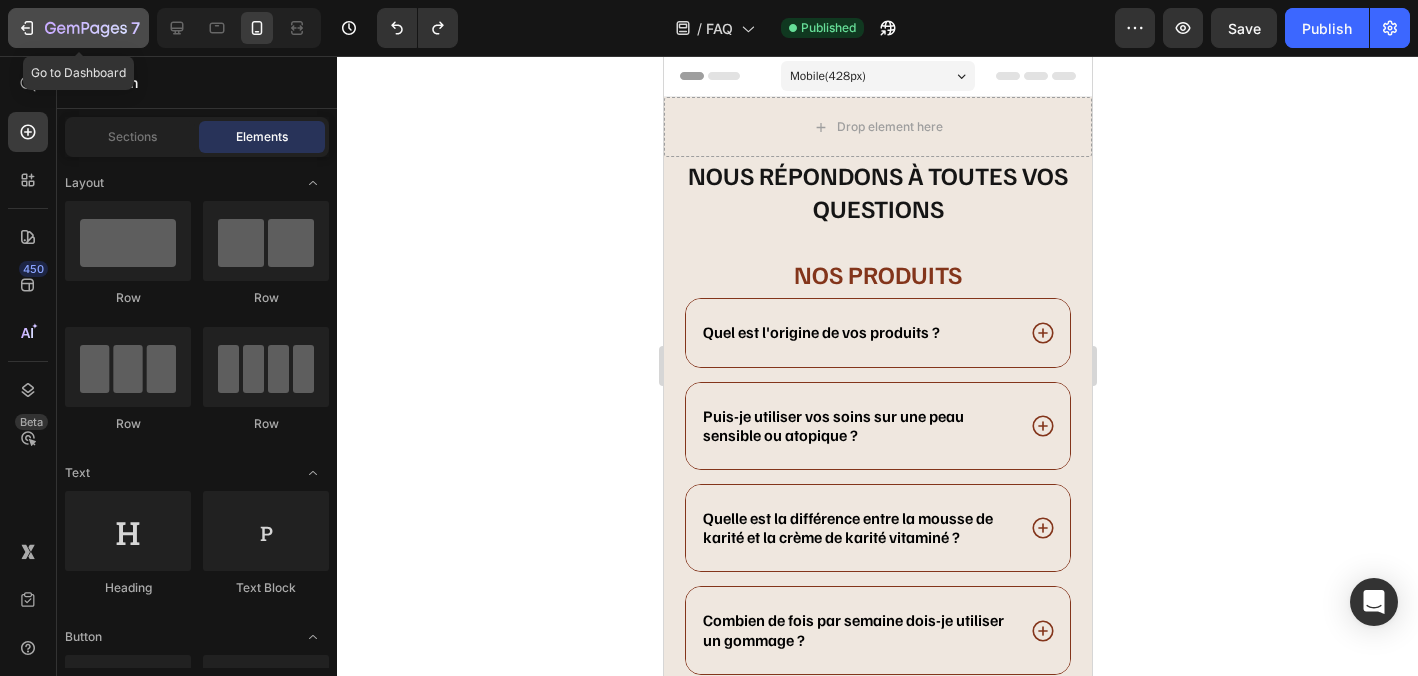 click 